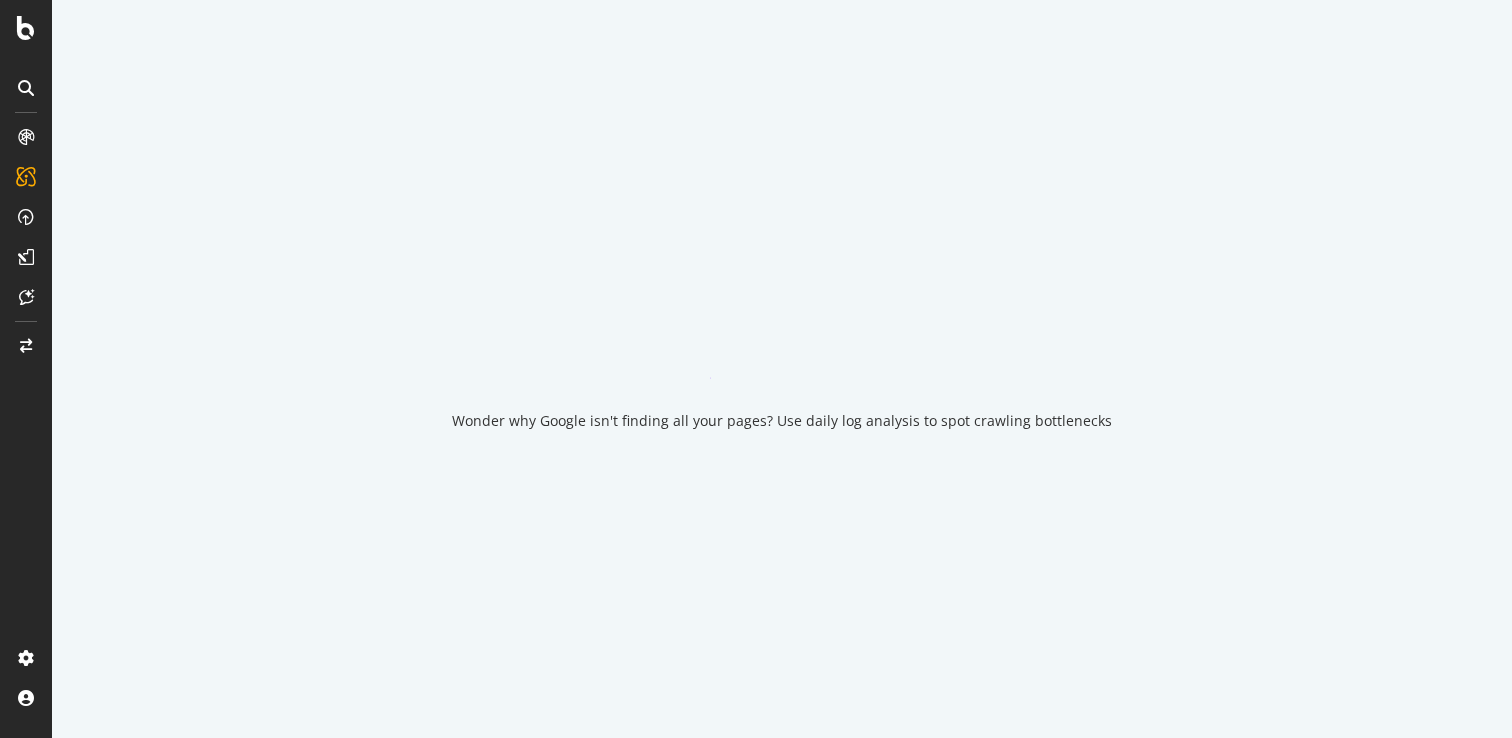 scroll, scrollTop: 0, scrollLeft: 0, axis: both 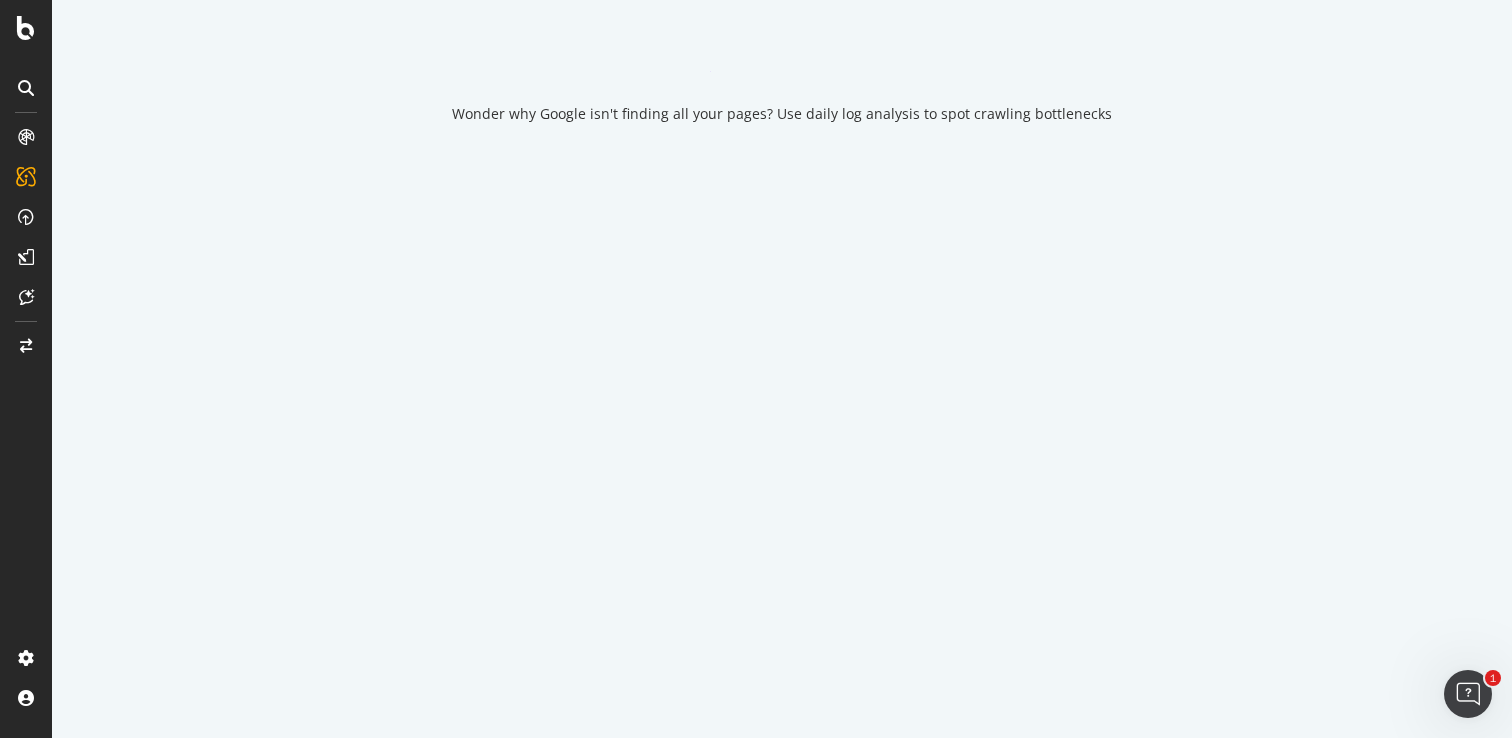 click at bounding box center (5, 748) 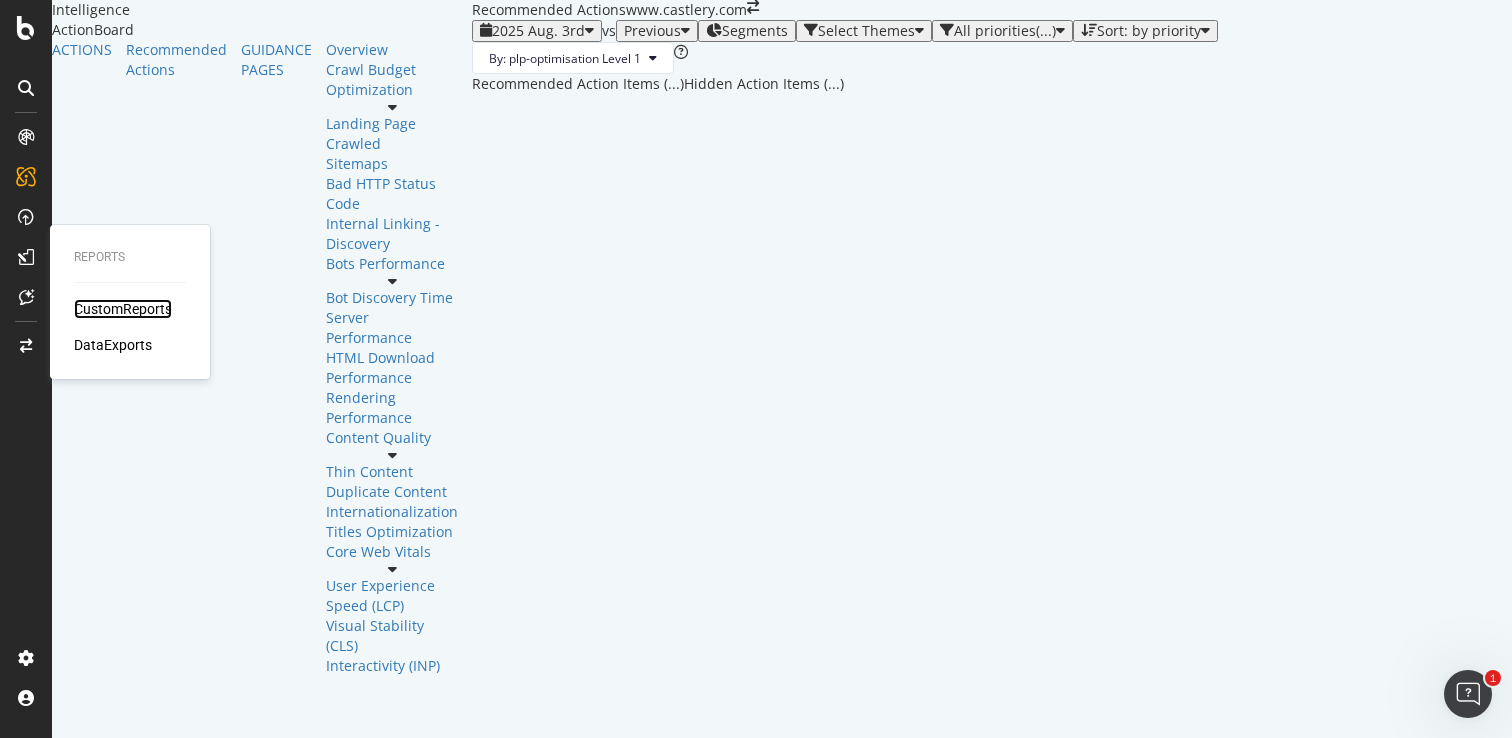 click on "CustomReports" at bounding box center [123, 309] 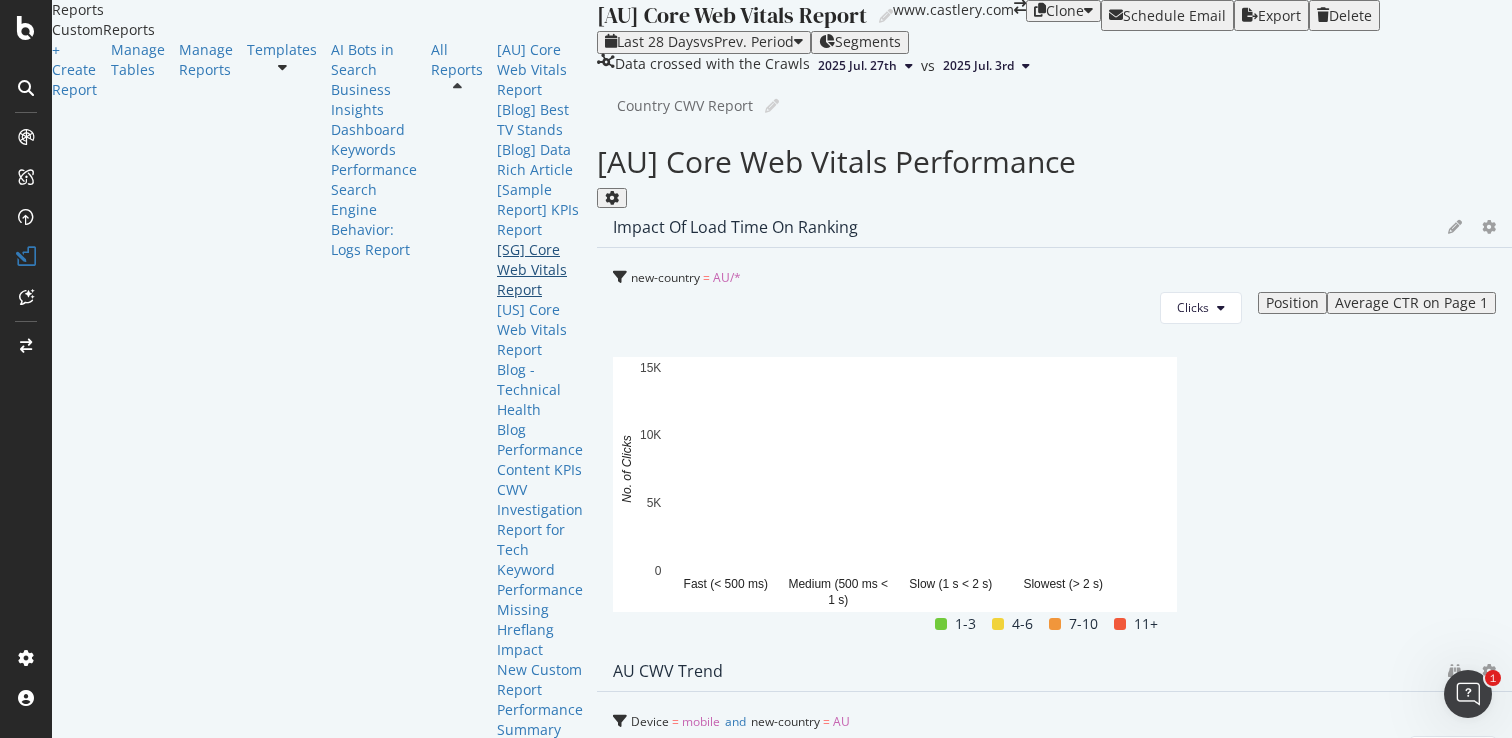scroll, scrollTop: 352, scrollLeft: 0, axis: vertical 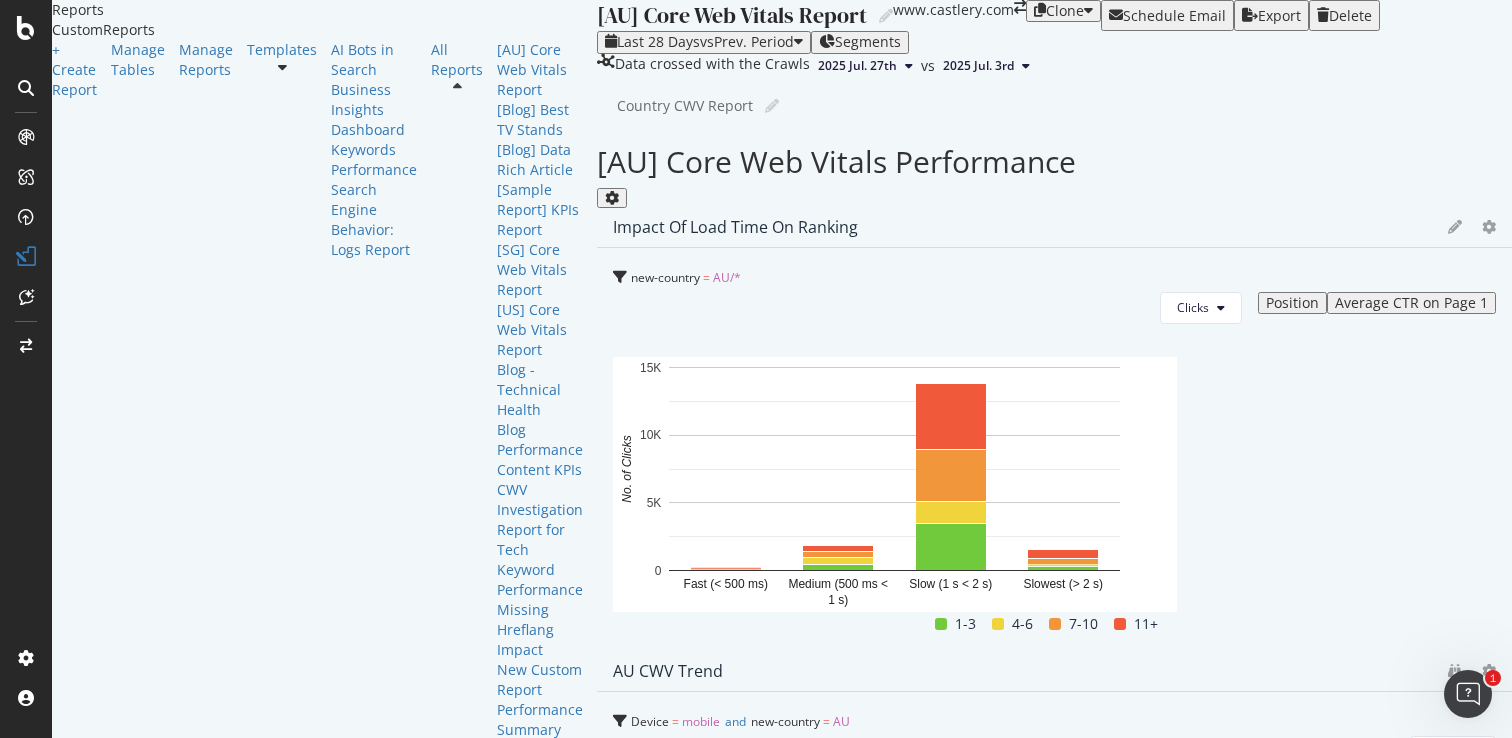 click on "Tracker TEST" at bounding box center [540, 810] 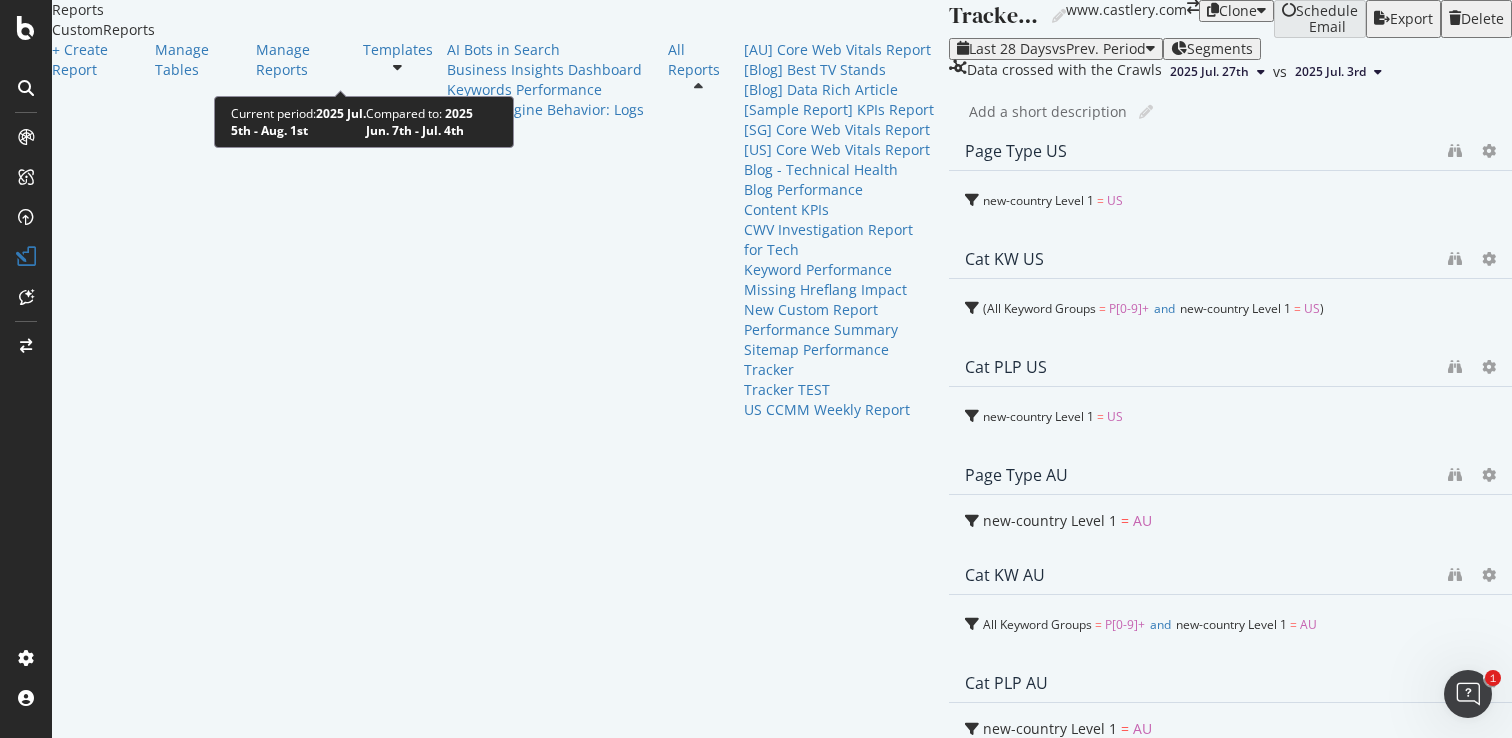 click on "vs  Prev. Period" at bounding box center (1099, 48) 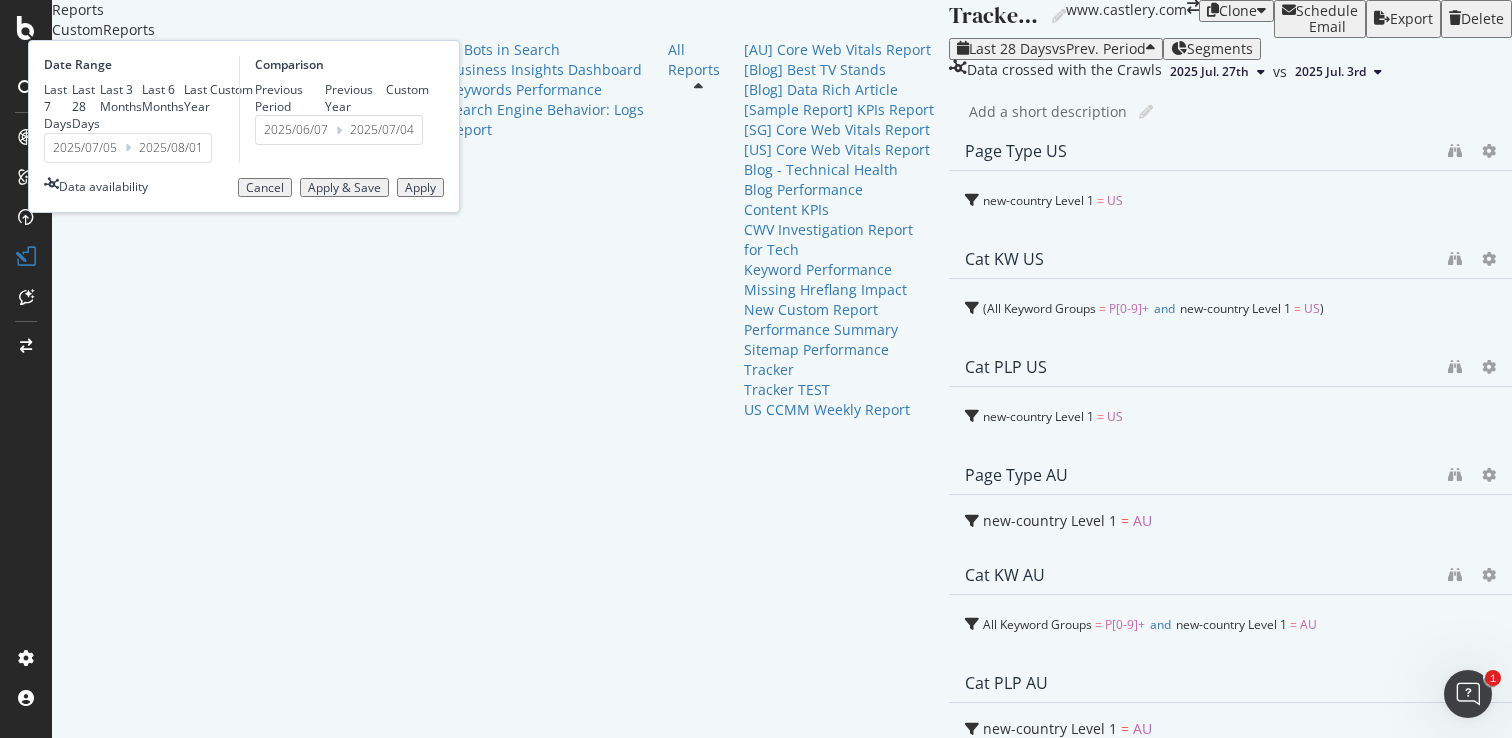 click on "Custom" at bounding box center [231, 89] 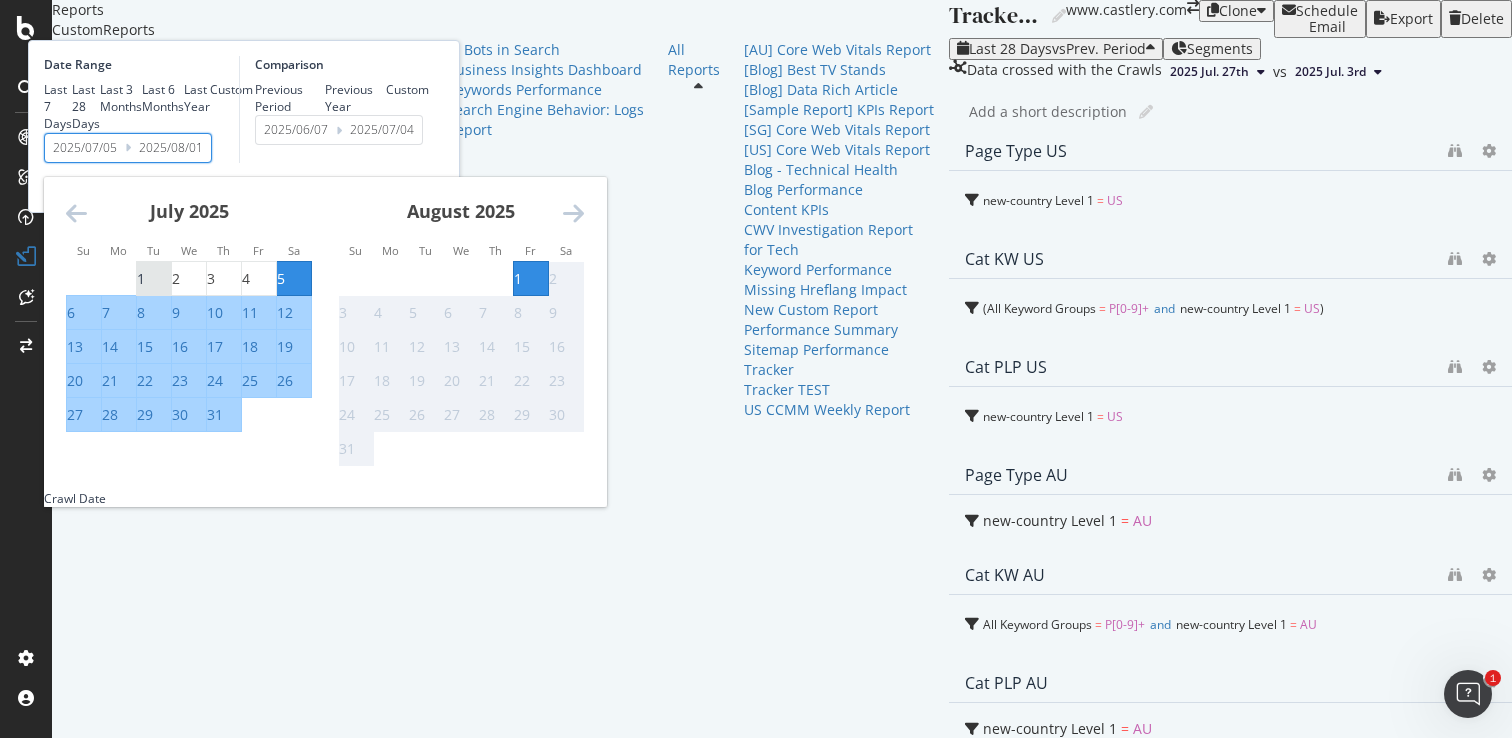 click on "1" at bounding box center [141, 279] 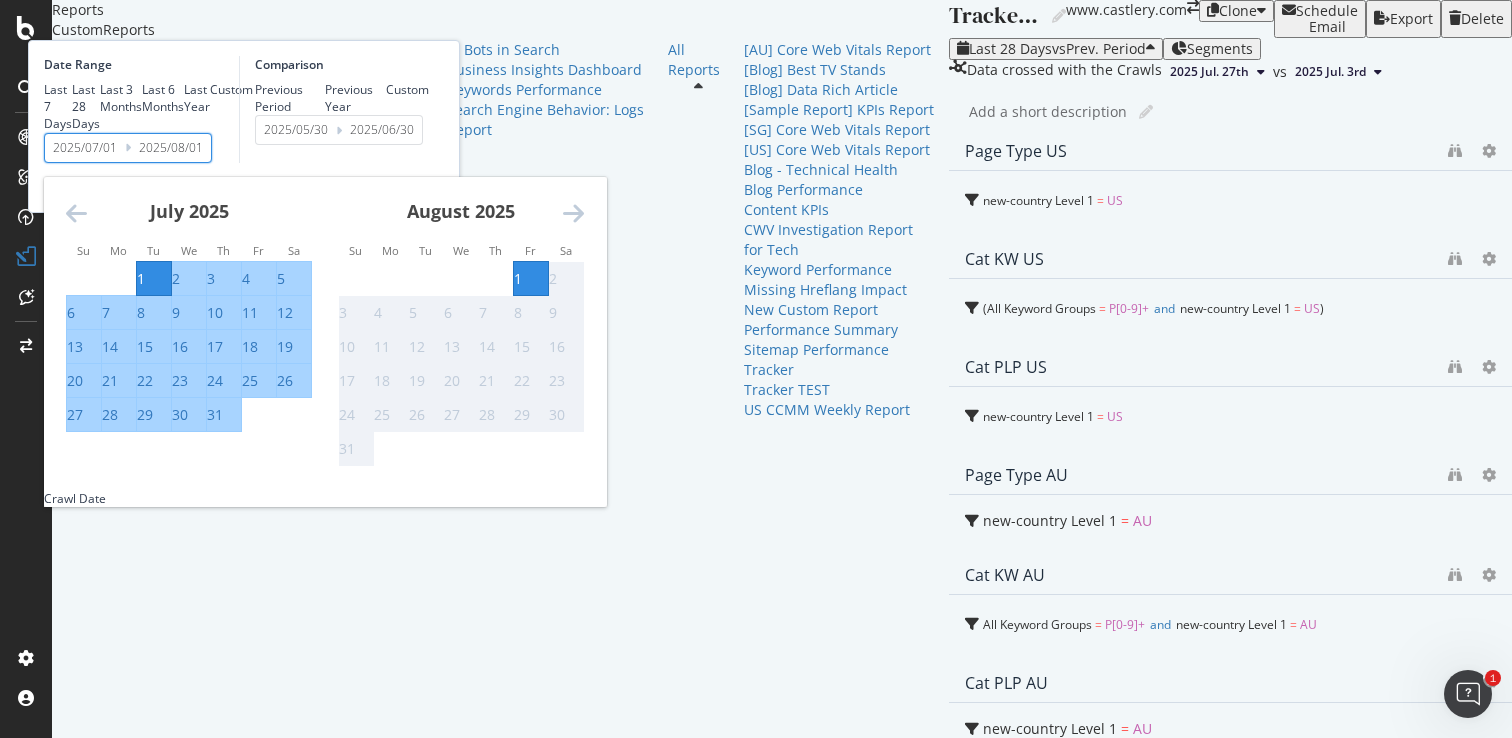 click on "31" at bounding box center [215, 415] 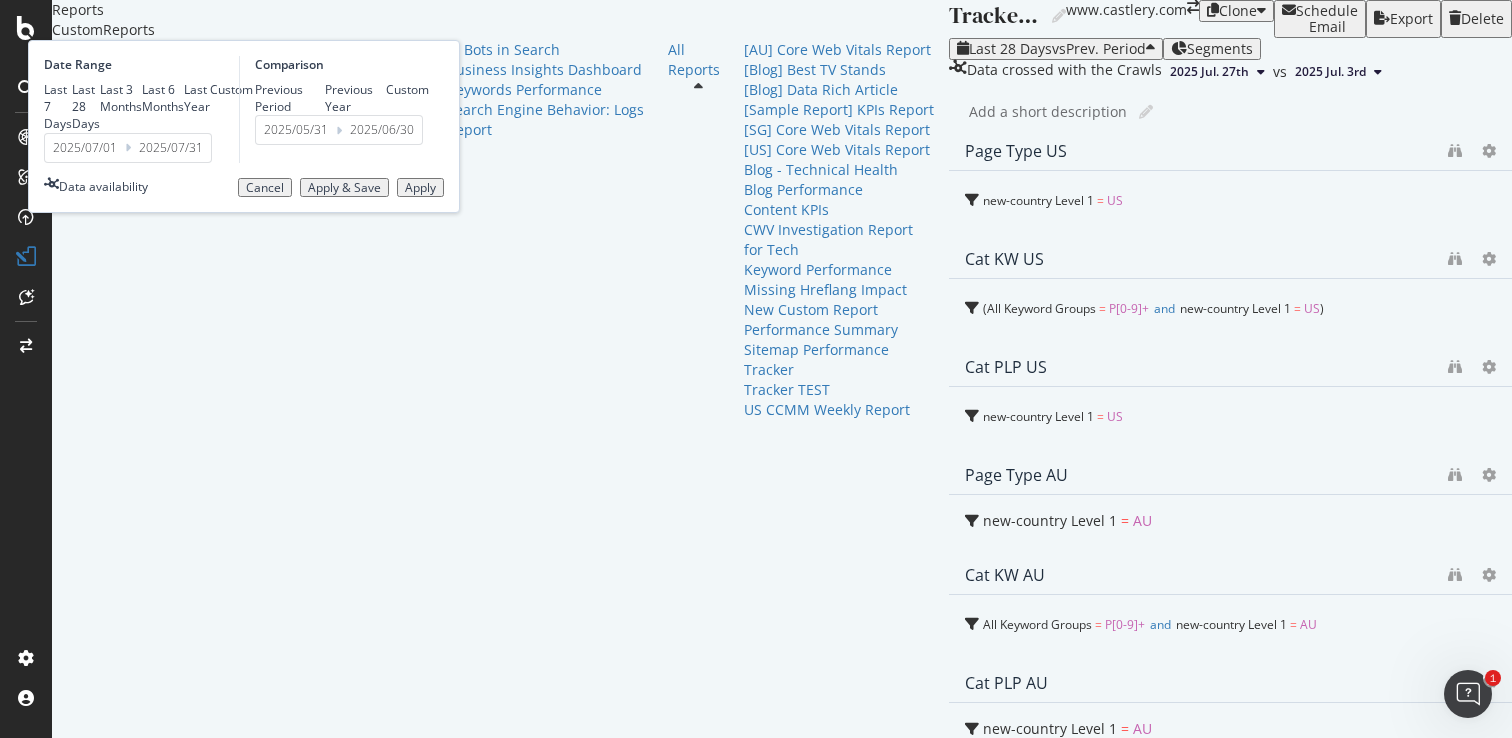 click on "Apply" at bounding box center [420, 188] 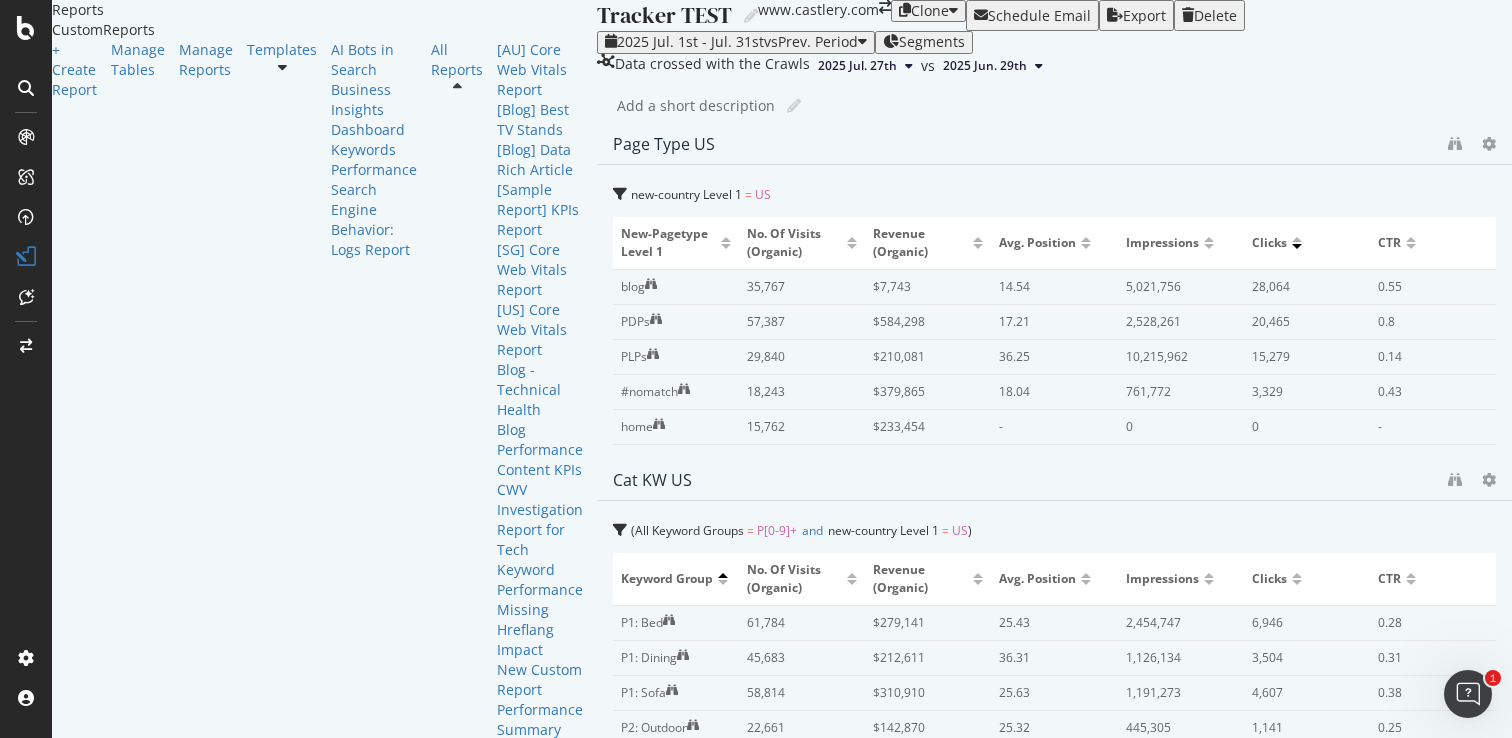 scroll, scrollTop: 413, scrollLeft: 0, axis: vertical 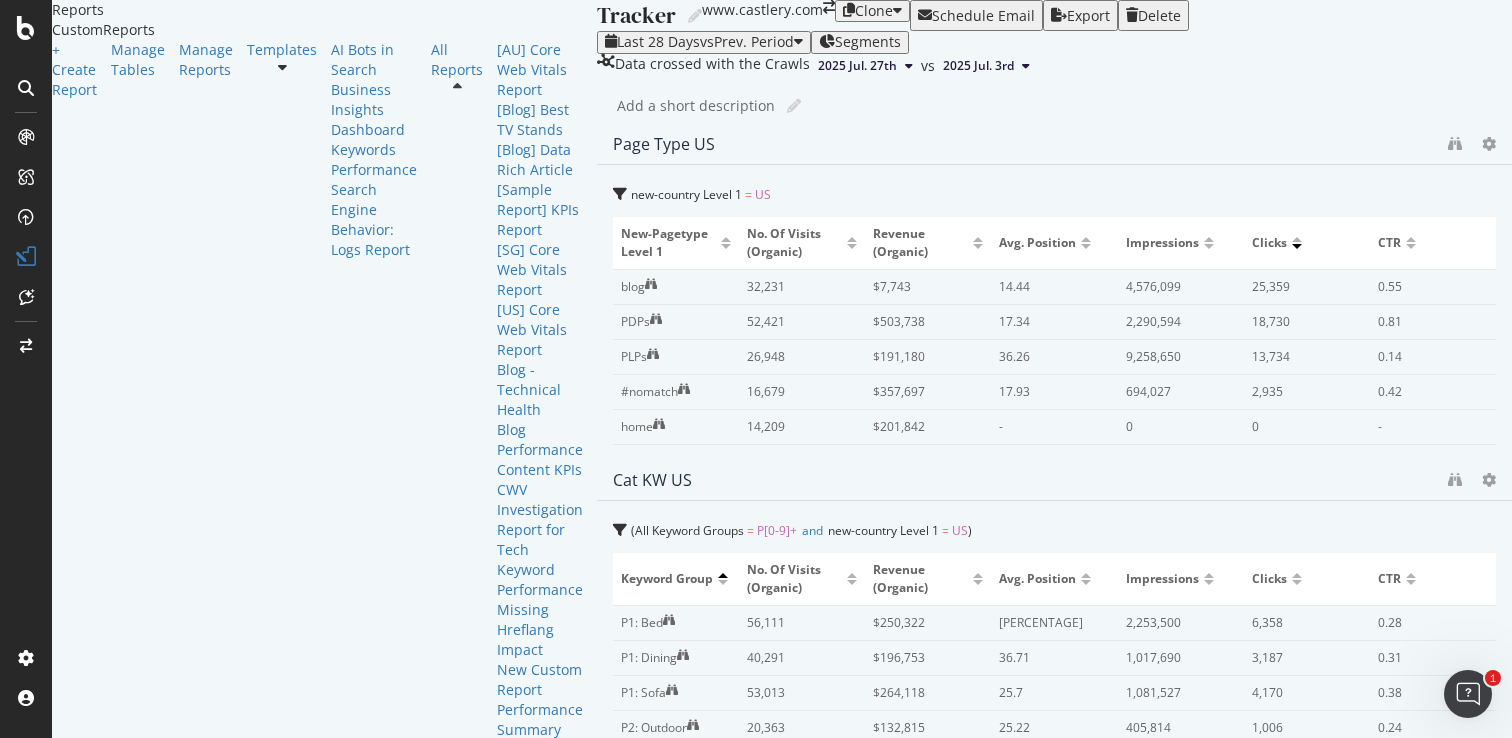 click on "Tracker TEST" at bounding box center (540, 810) 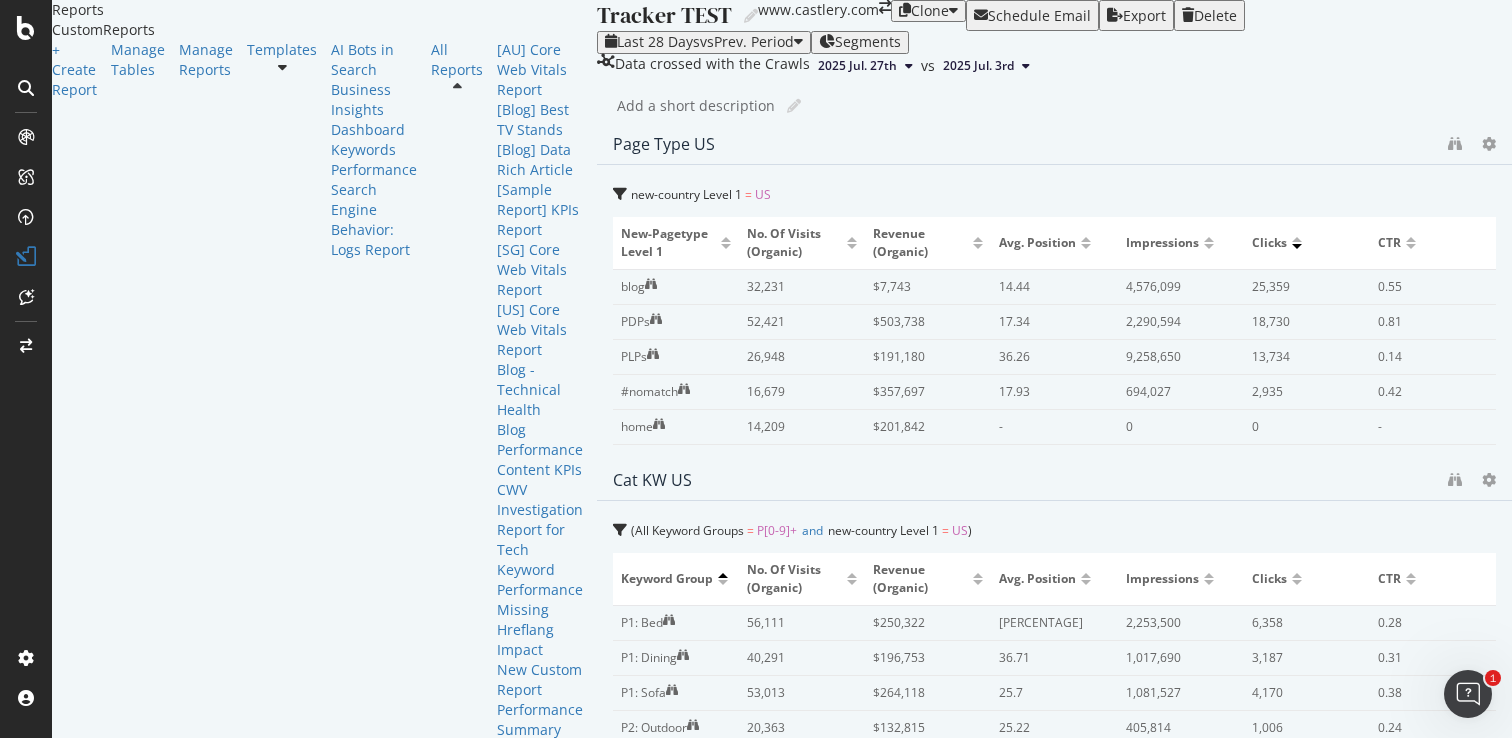 scroll, scrollTop: 1743, scrollLeft: 0, axis: vertical 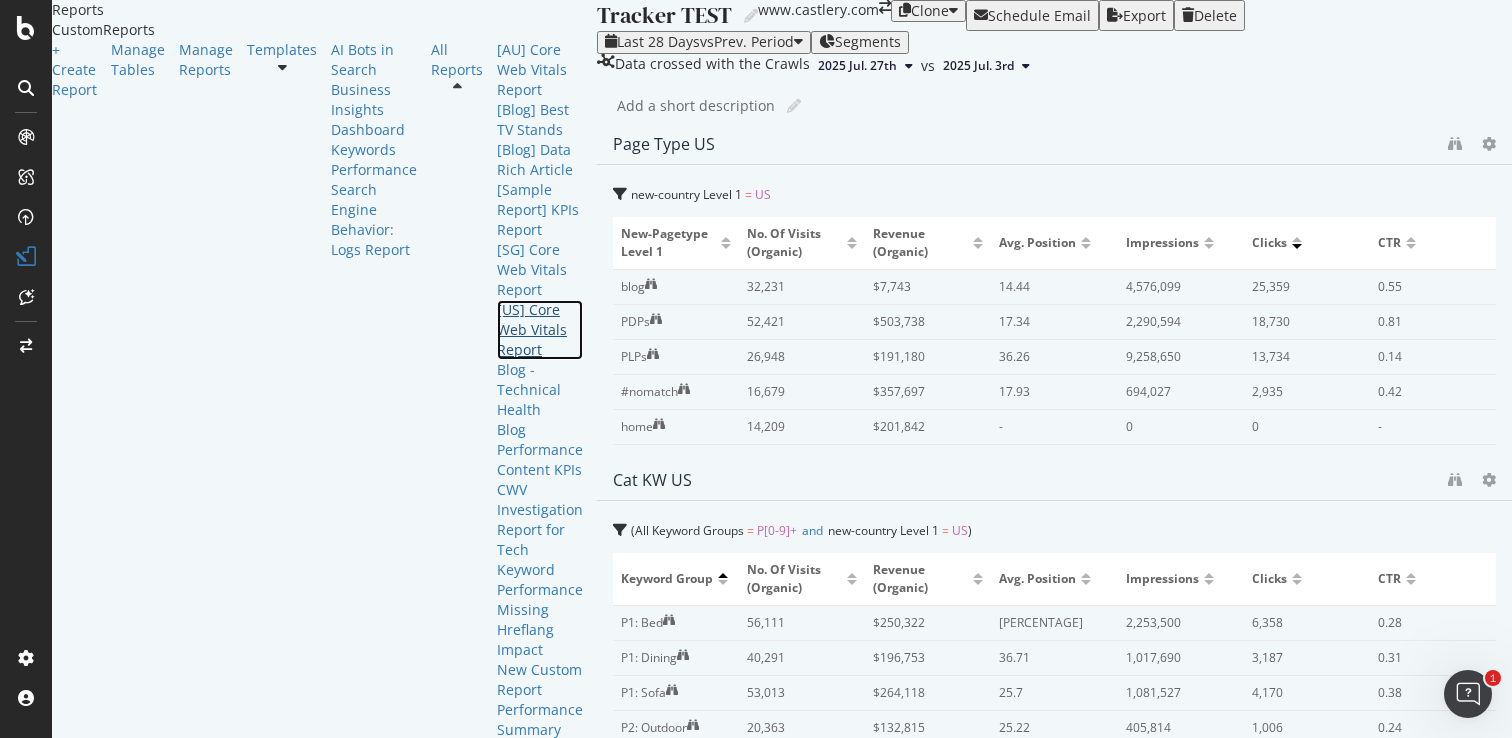 click on "[US] Core Web Vitals Report" at bounding box center (540, 330) 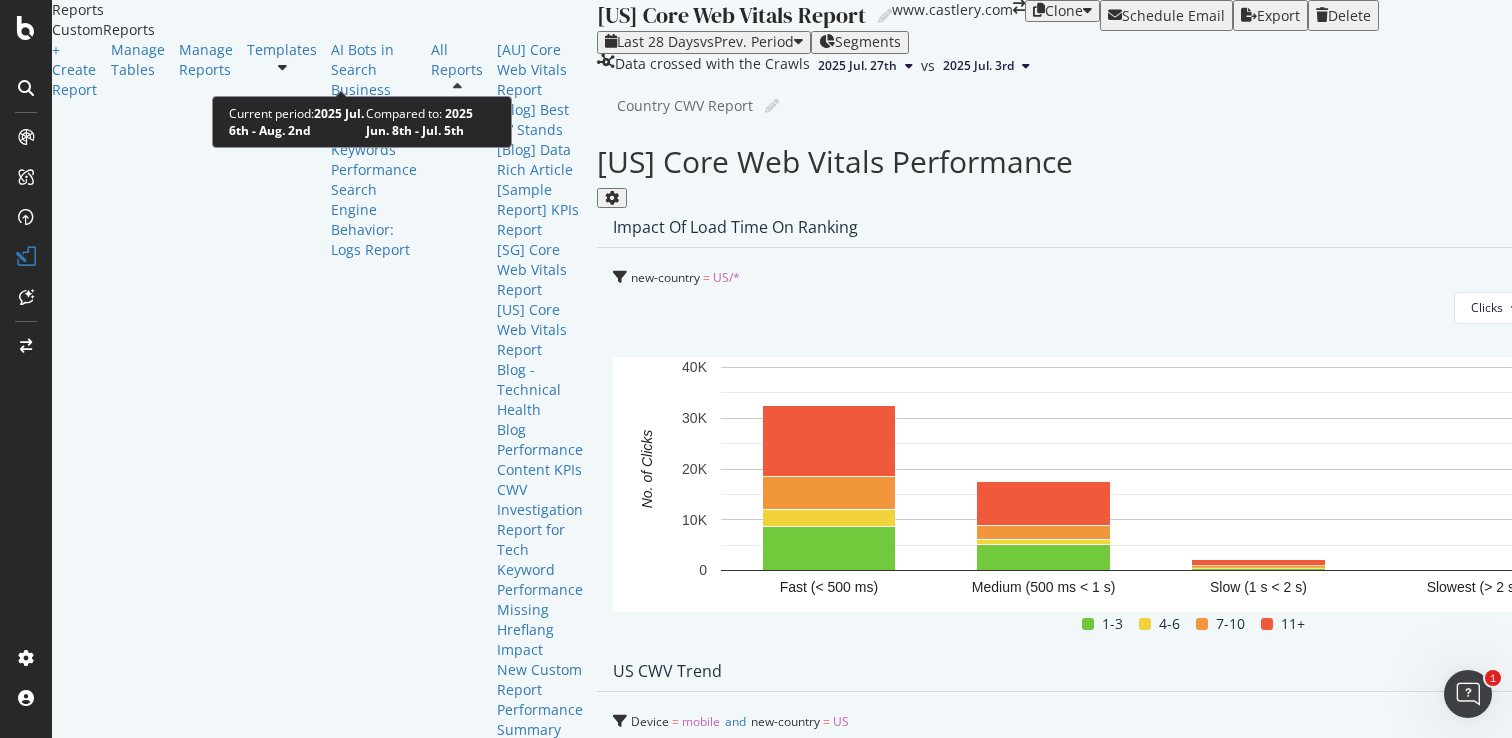 click on "vs  Prev. Period" at bounding box center [747, 41] 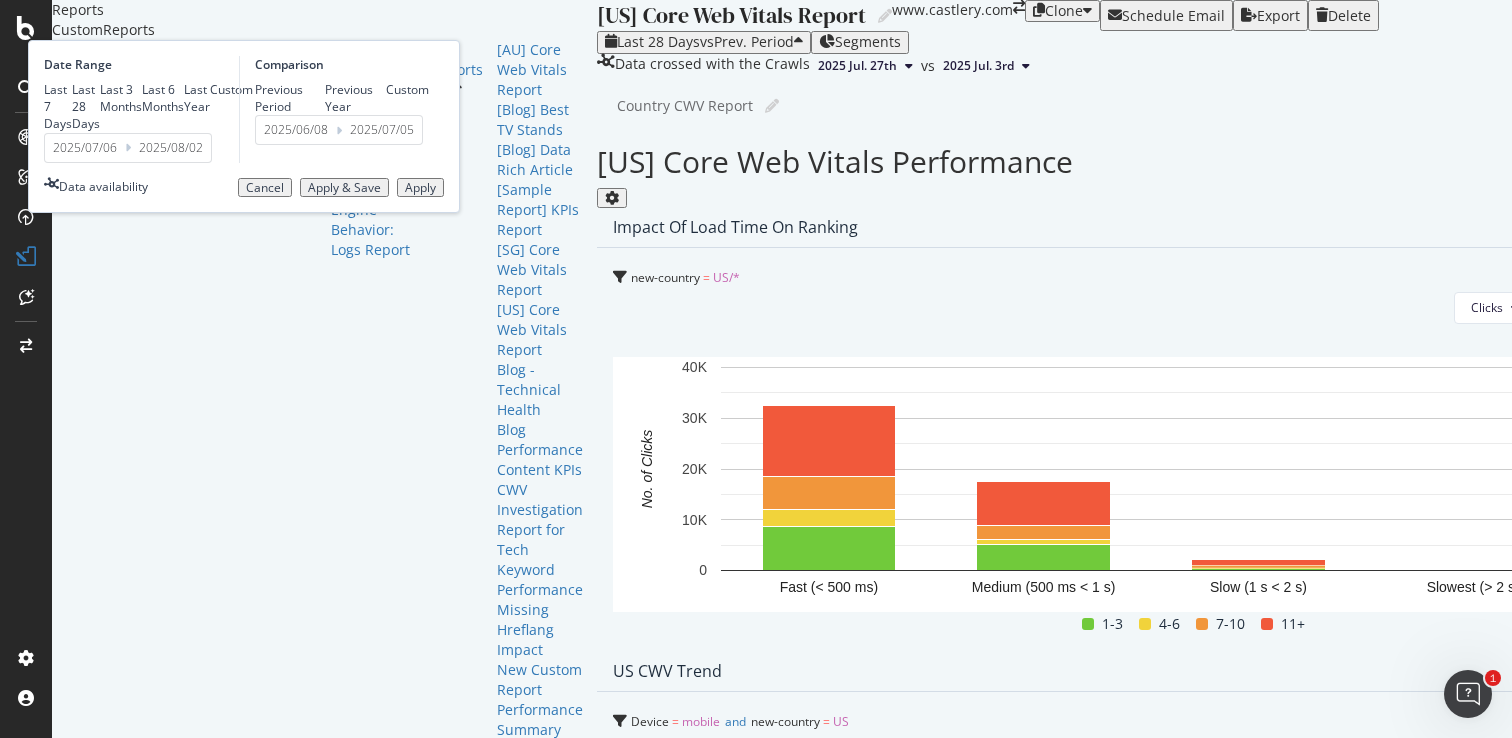 click on "2025/07/06" at bounding box center (85, 148) 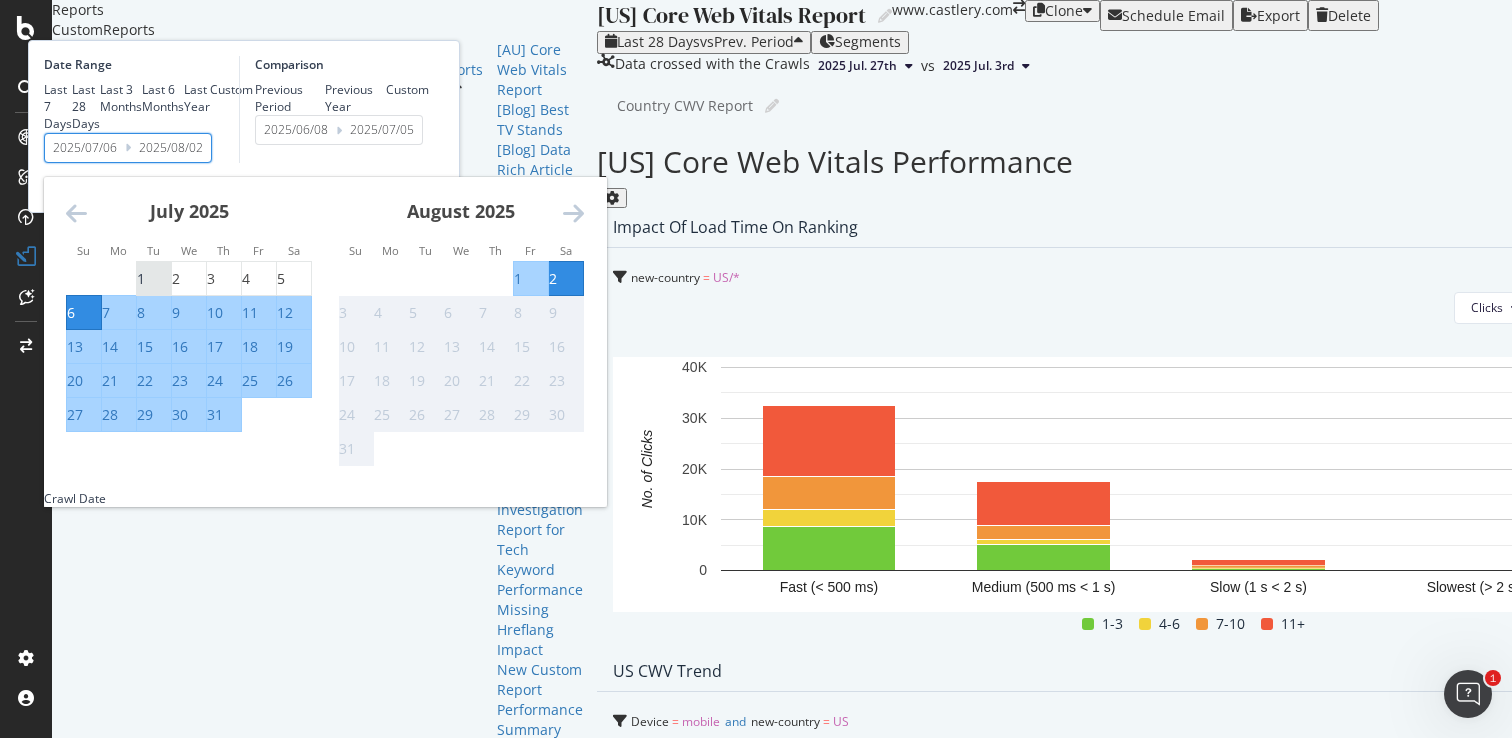 click on "1" at bounding box center (141, 279) 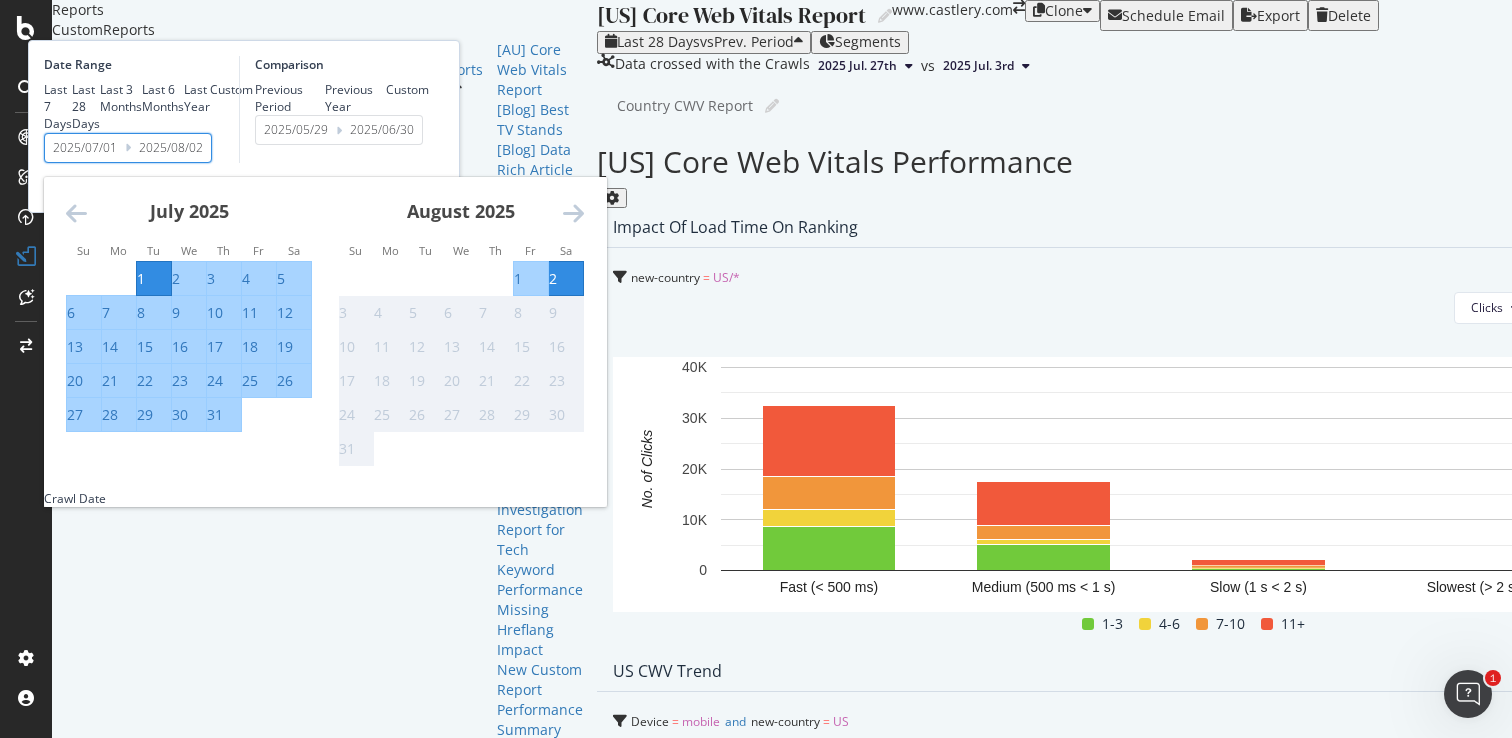 click on "31" at bounding box center (224, 415) 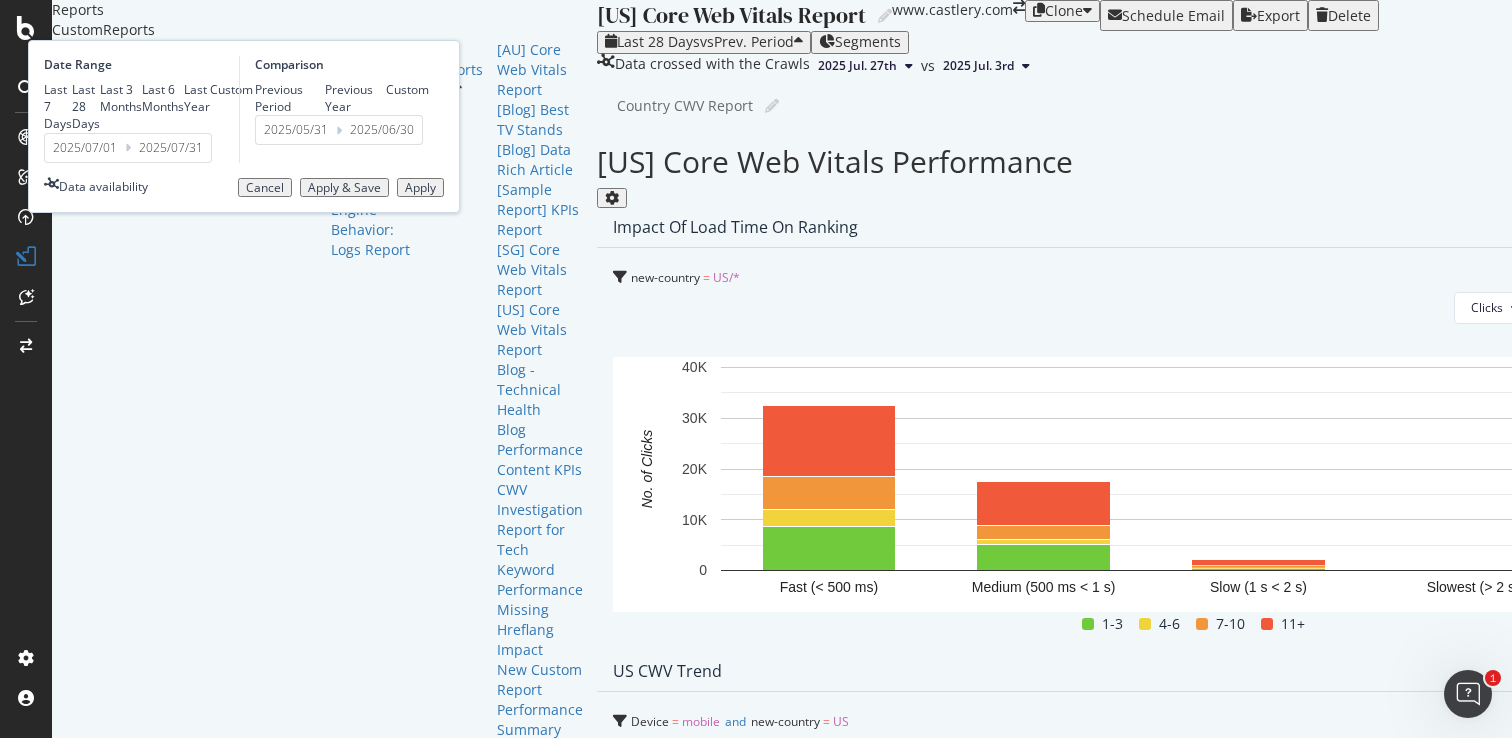 click on "Apply" at bounding box center (420, 188) 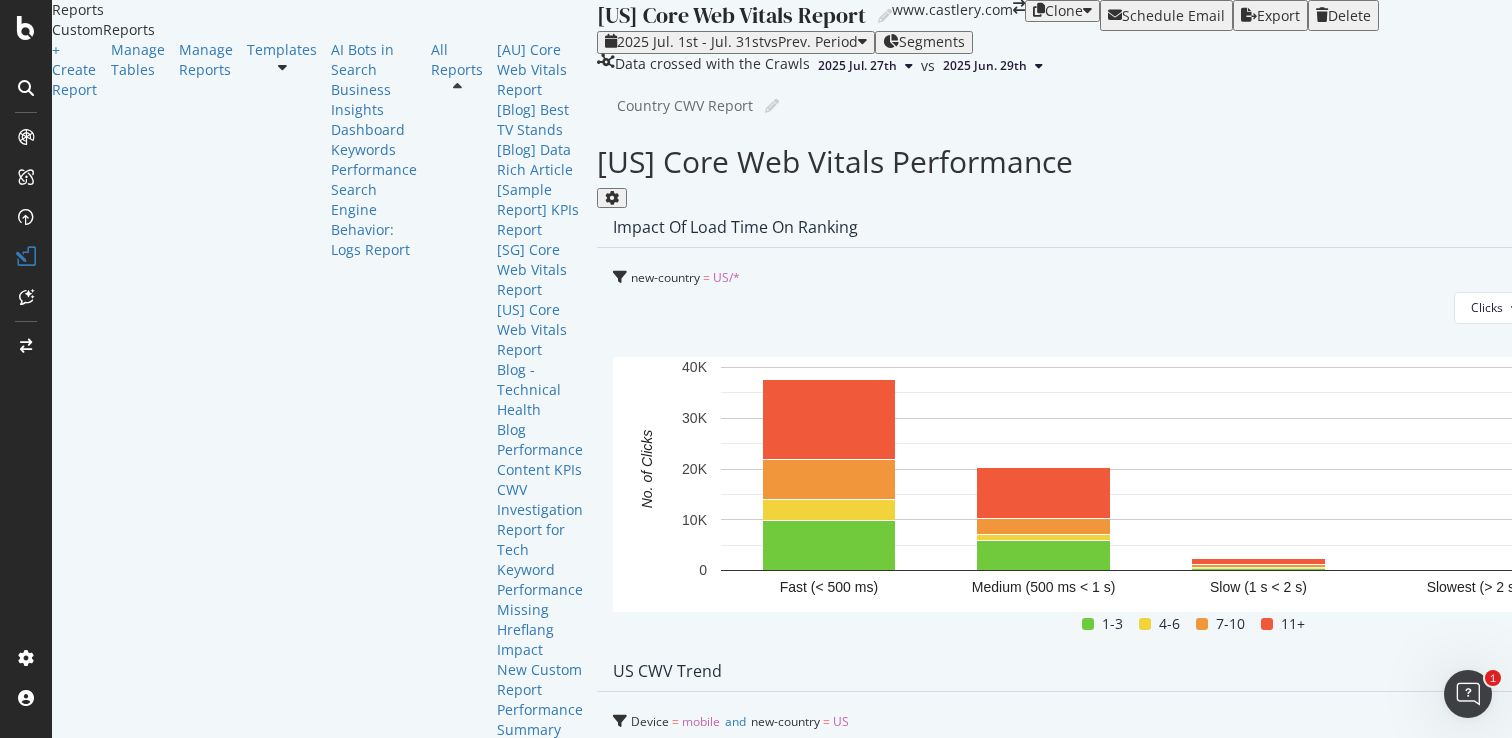 scroll, scrollTop: 0, scrollLeft: 0, axis: both 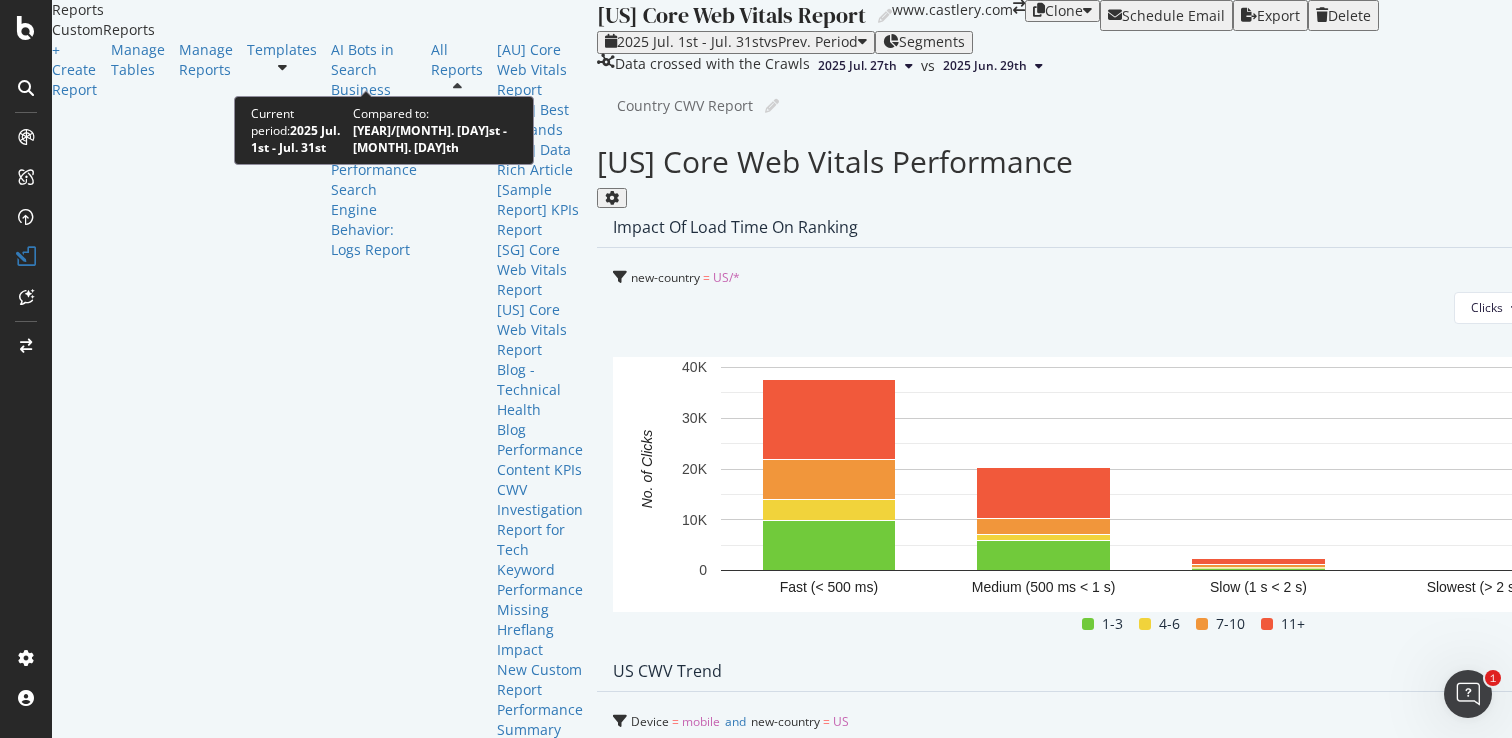 click on "2025 Jul. 1st - Jul. 31st" at bounding box center (690, 41) 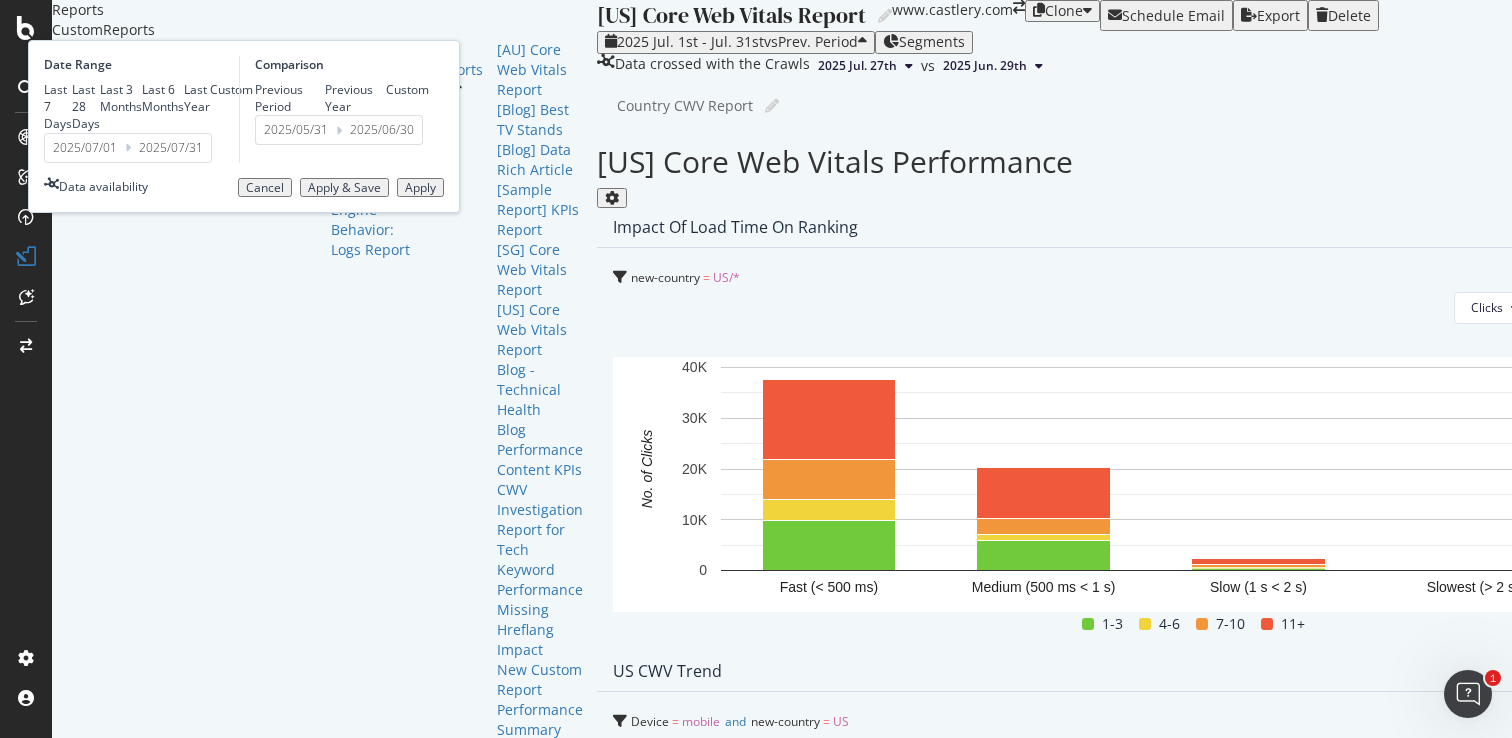 click on "2025/07/01" at bounding box center (85, 148) 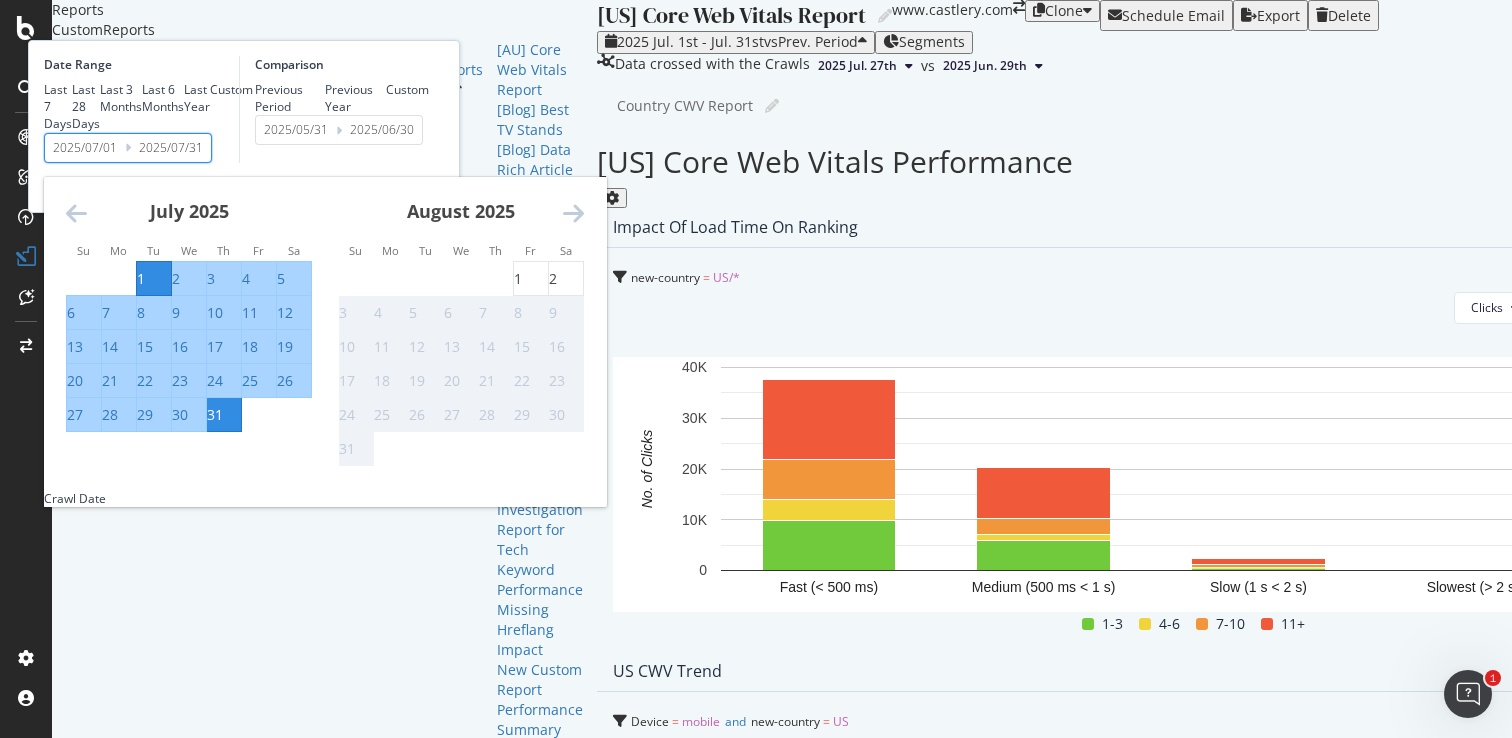 click on "July 2025" at bounding box center (189, 219) 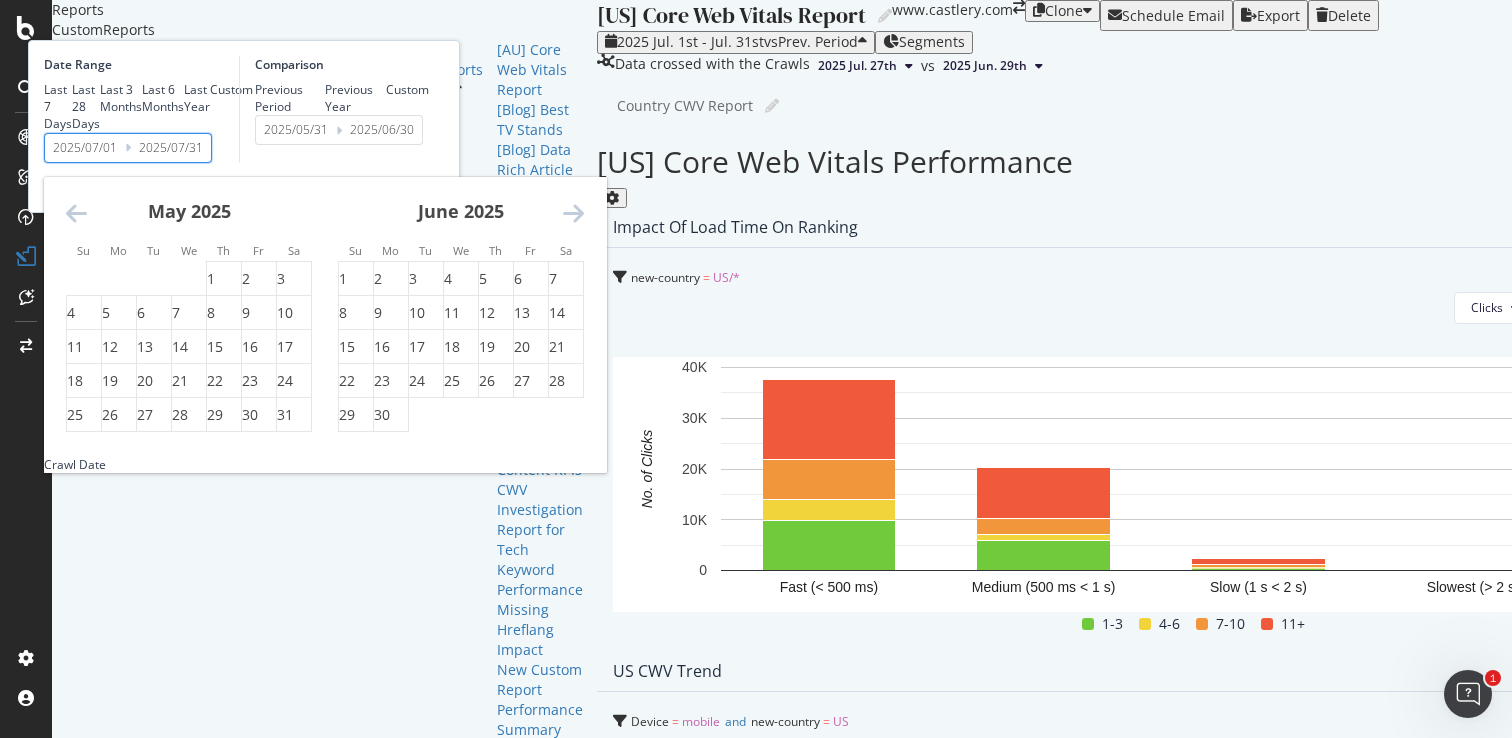 click at bounding box center (76, 213) 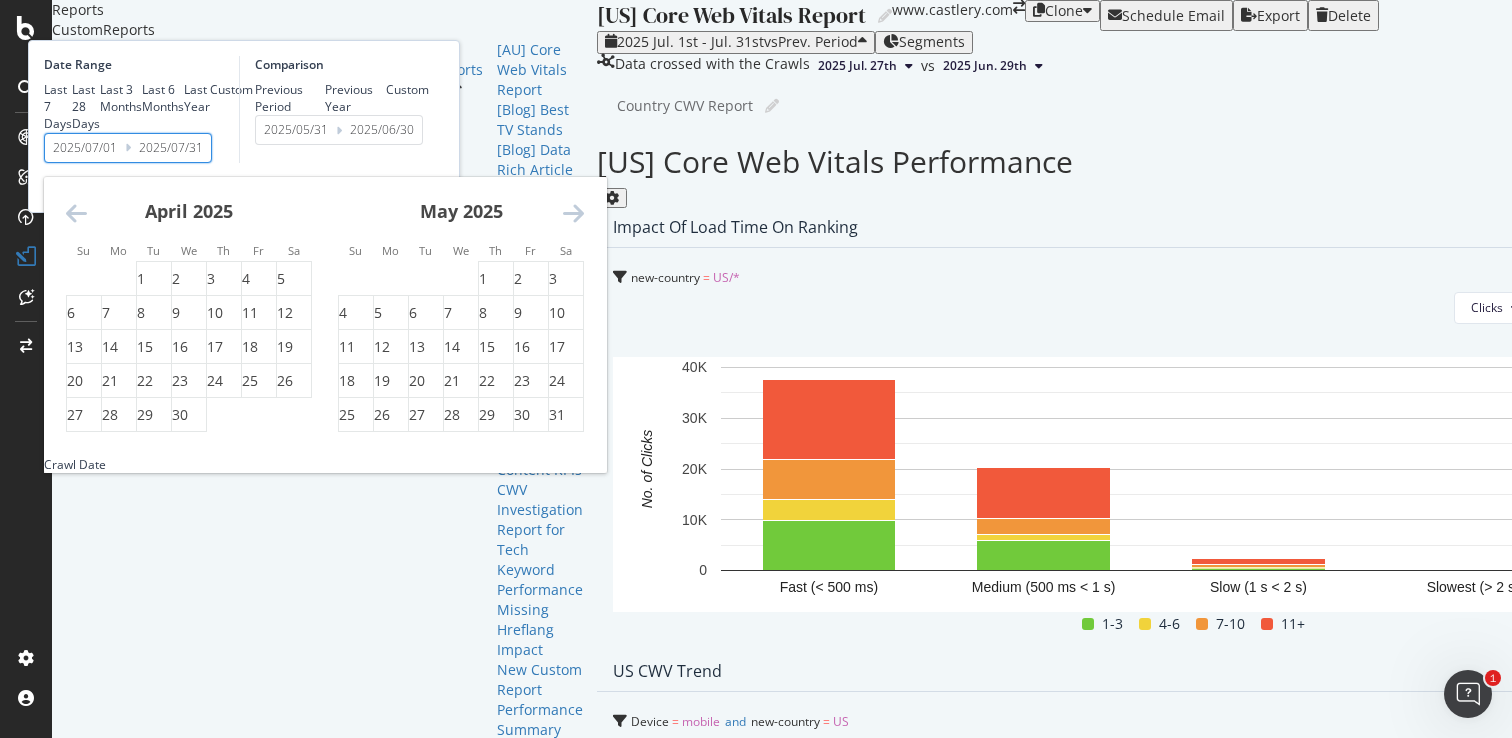 click at bounding box center (76, 213) 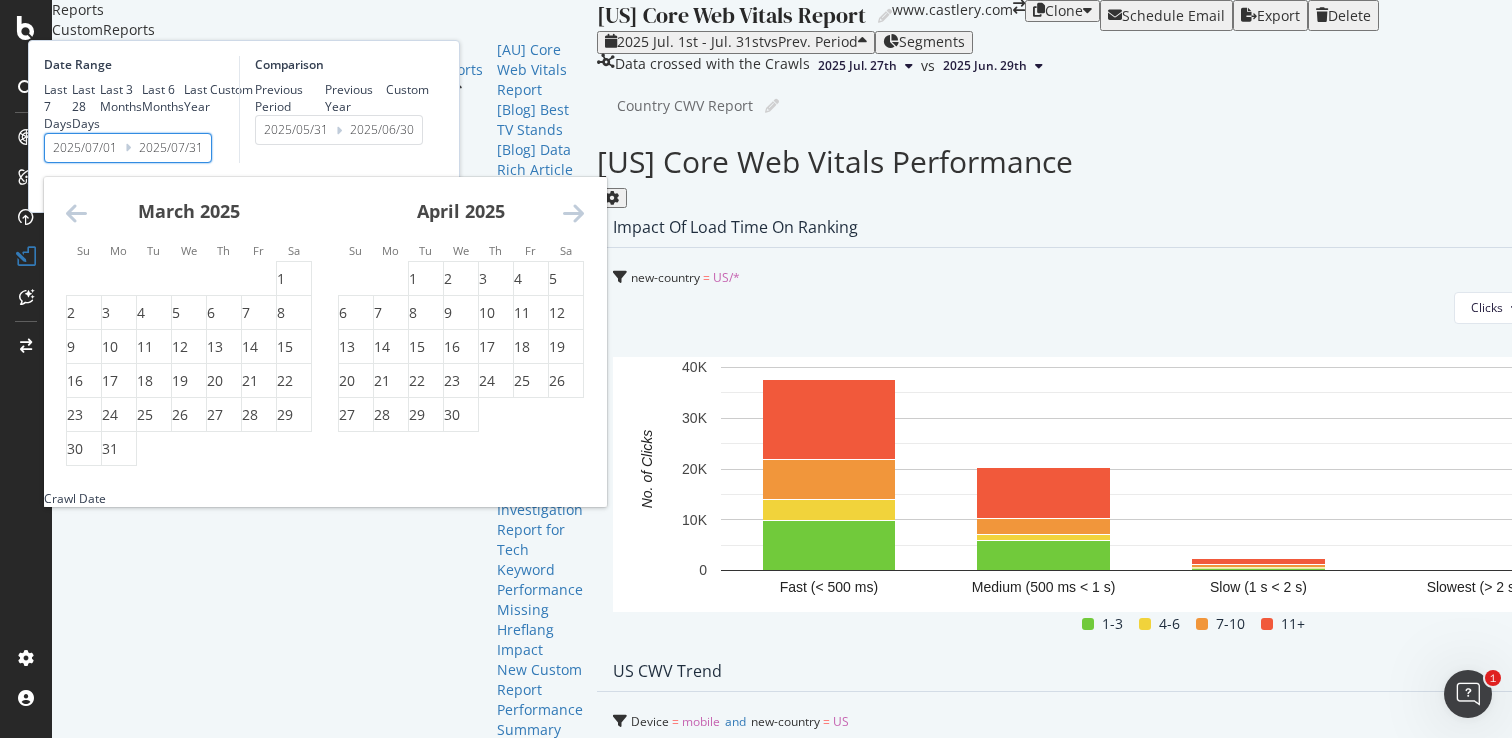 click at bounding box center [76, 213] 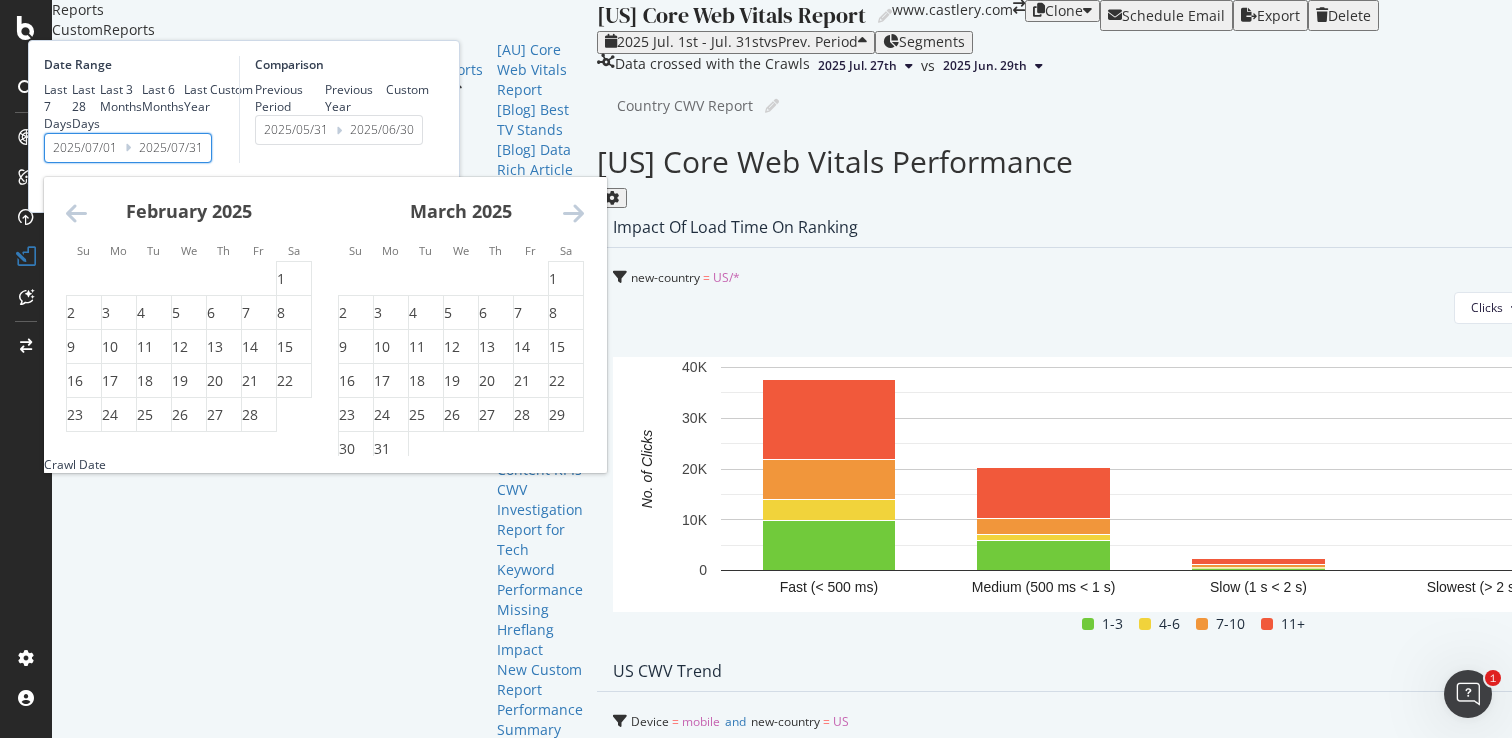 click at bounding box center [76, 213] 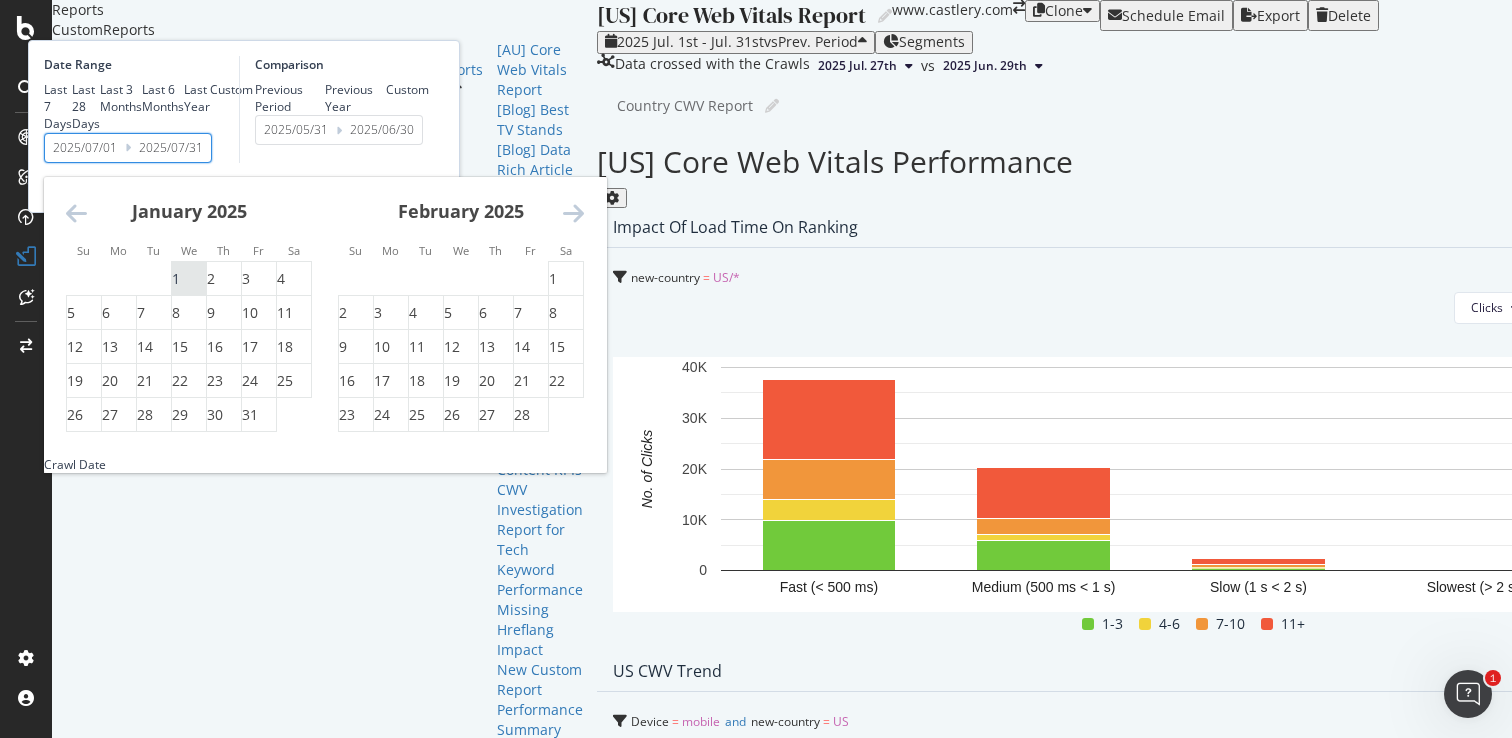 click on "1" at bounding box center (176, 279) 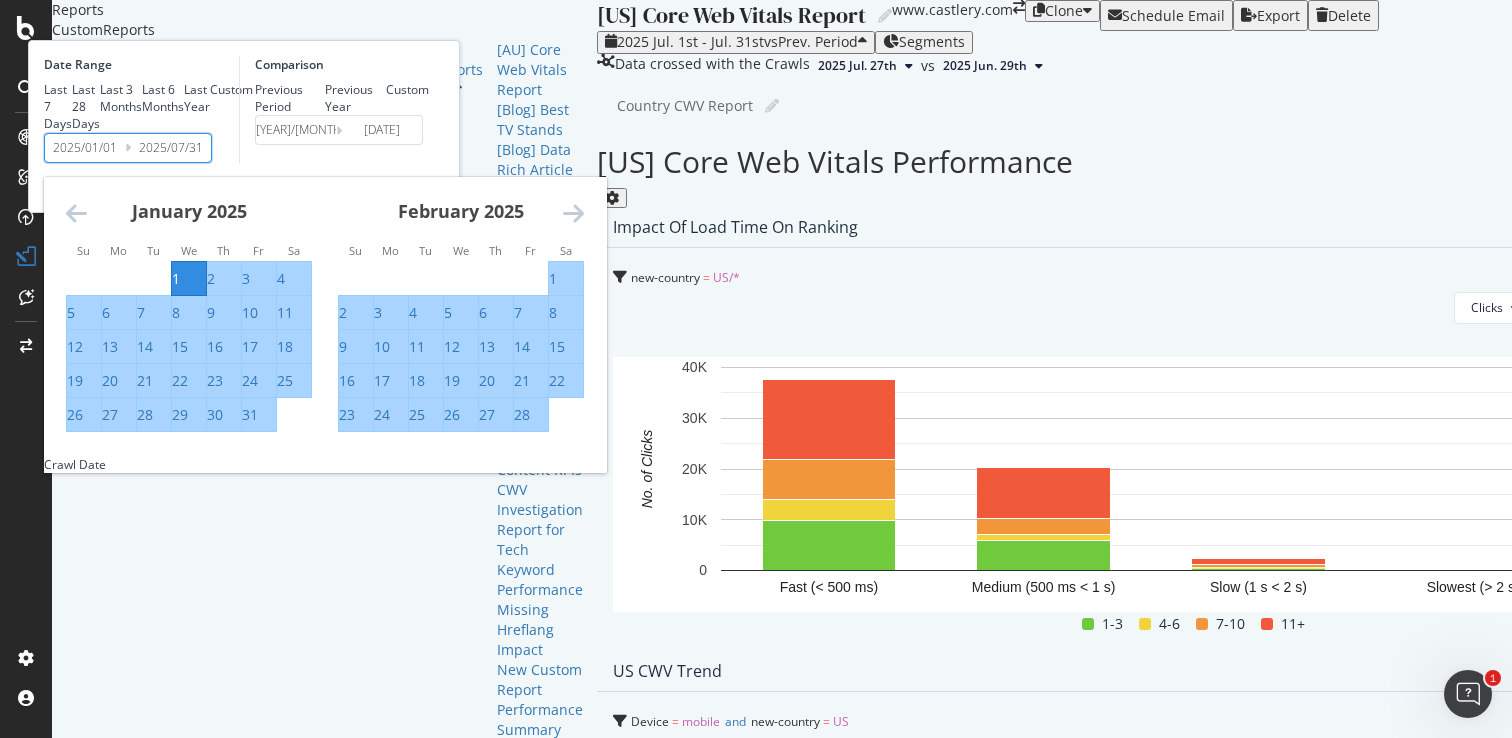 click on "Comparison Previous Period Previous Year Custom 2024/06/03 Navigate forward to interact with the calendar and select a date. Press the question mark key to get the keyboard shortcuts for changing dates. 2024/12/31 Navigate backward to interact with the calendar and select a date. Press the question mark key to get the keyboard shortcuts for changing dates." at bounding box center [334, 109] 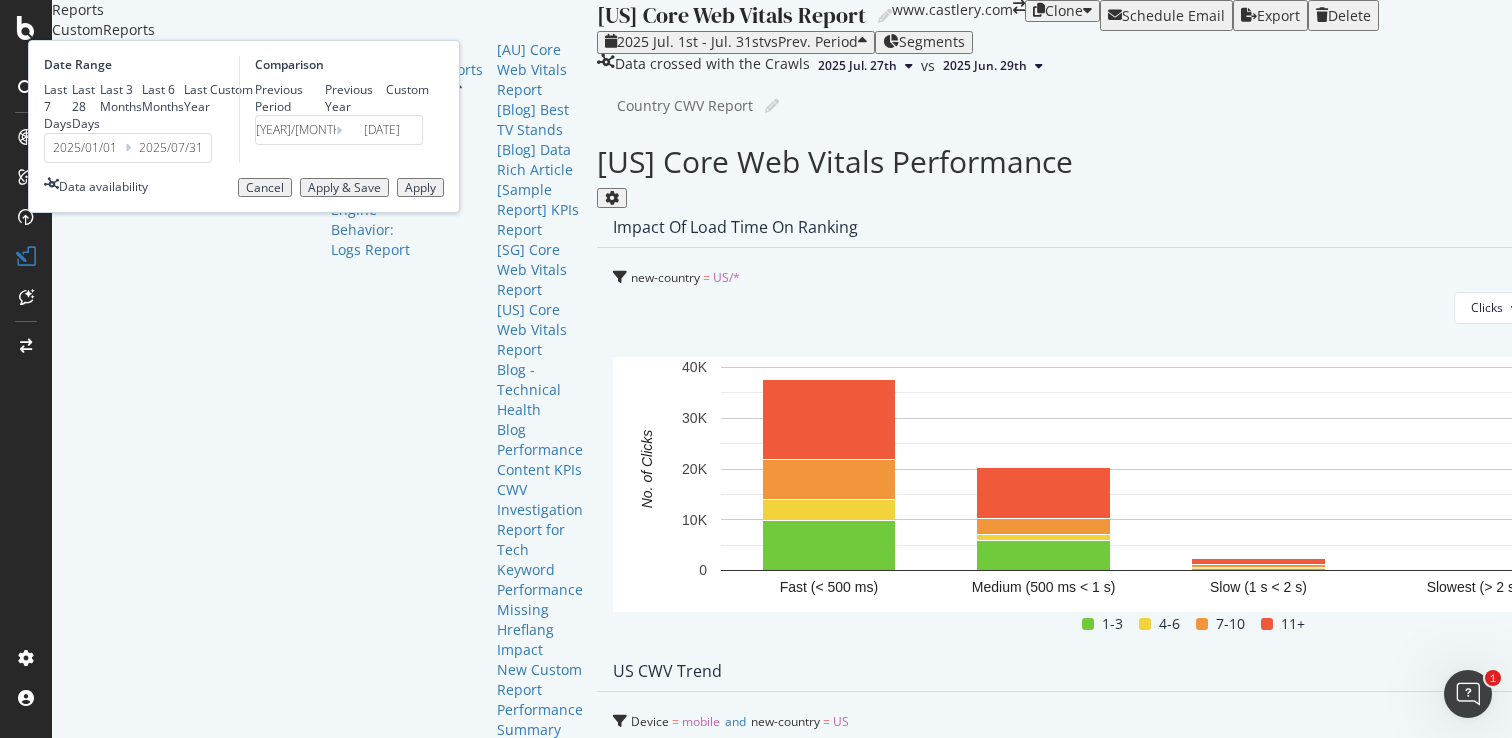 click on "Apply" at bounding box center [420, 188] 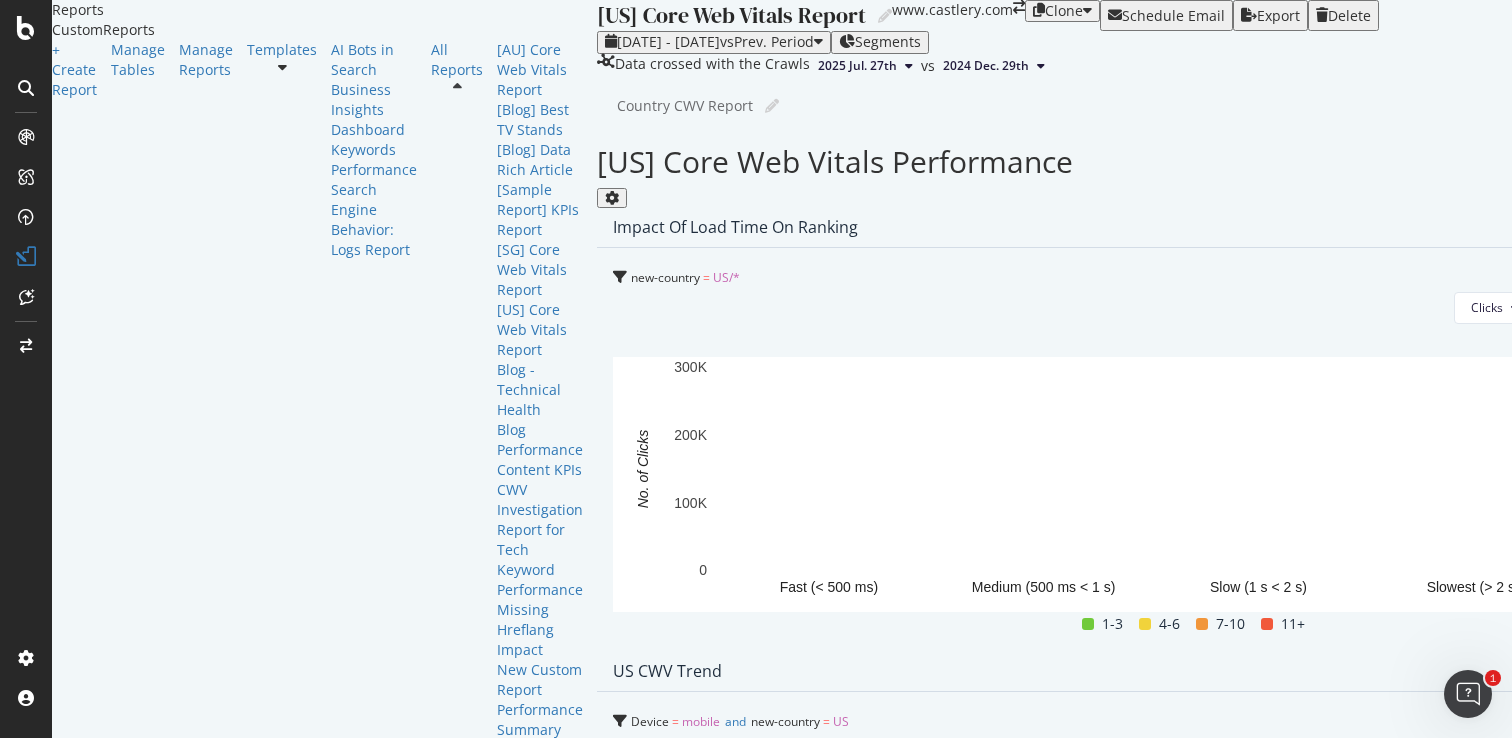 scroll, scrollTop: 1283, scrollLeft: 0, axis: vertical 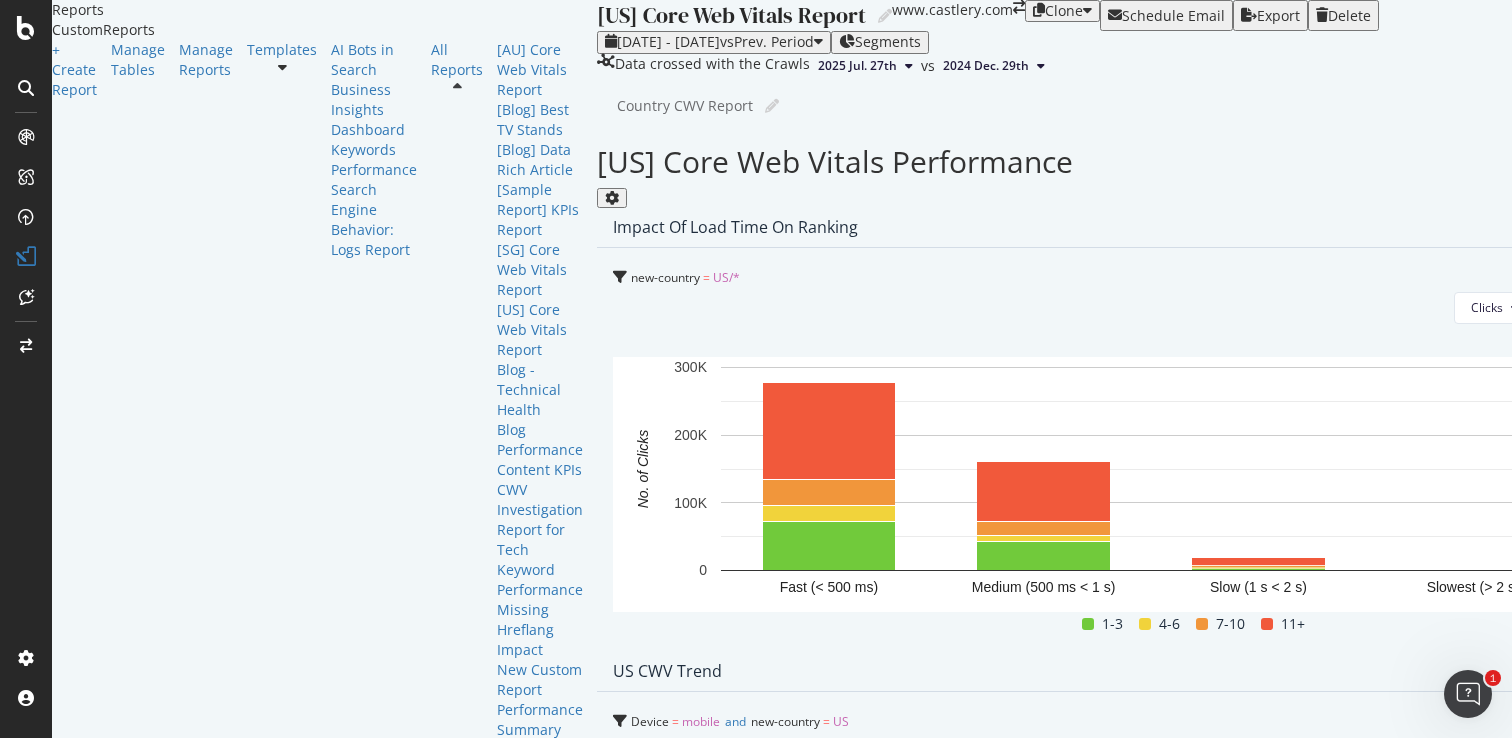click on "Week" at bounding box center [1749, 1675] 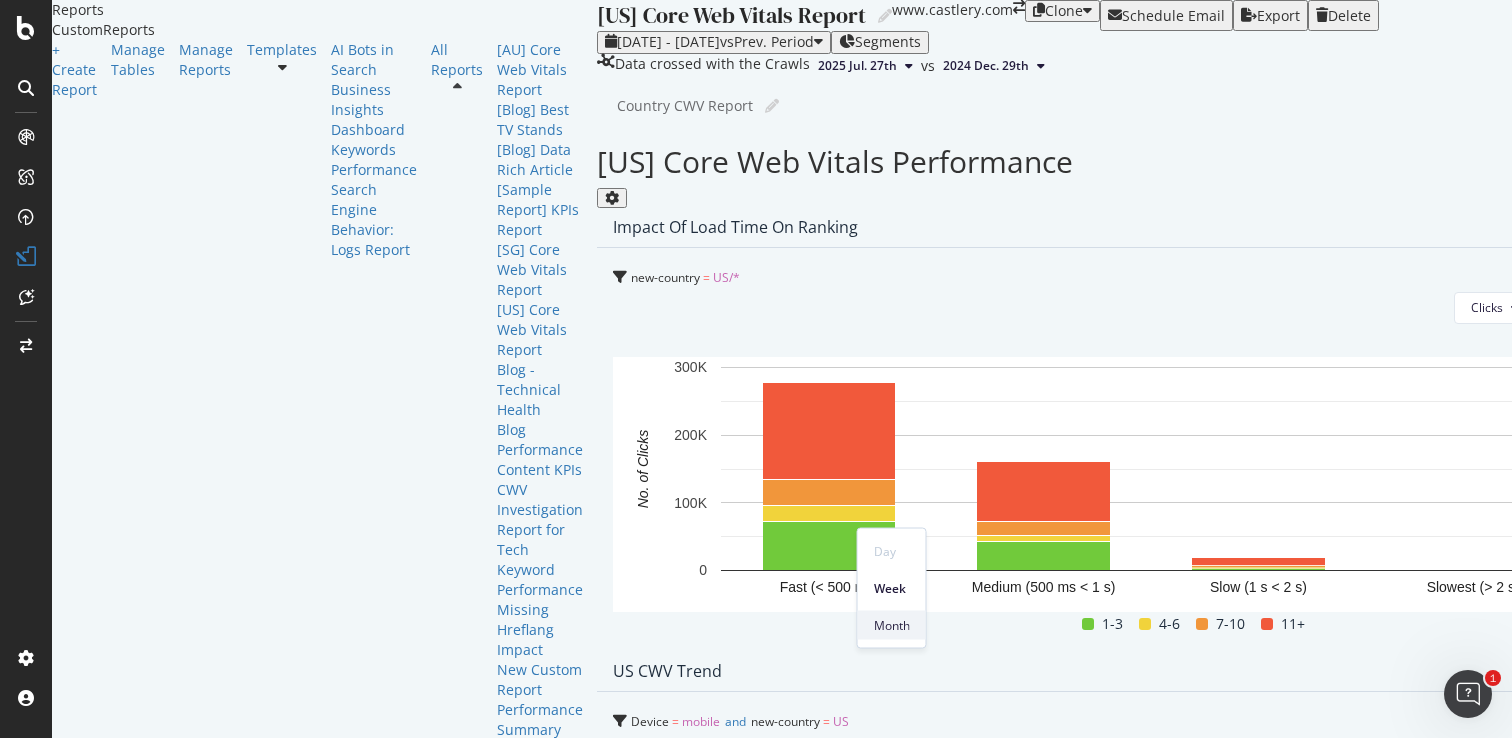 click on "Month" at bounding box center [892, 625] 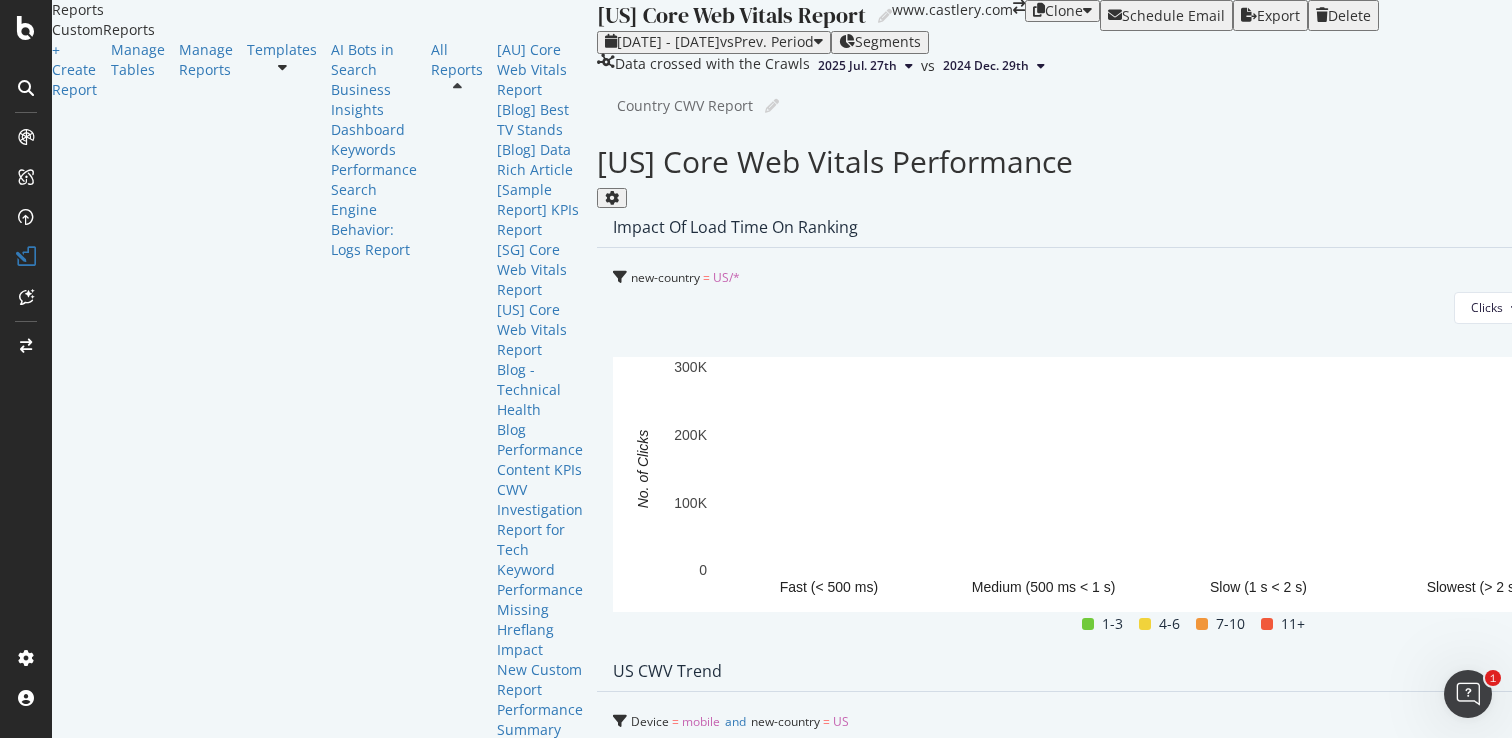 scroll, scrollTop: 958, scrollLeft: 0, axis: vertical 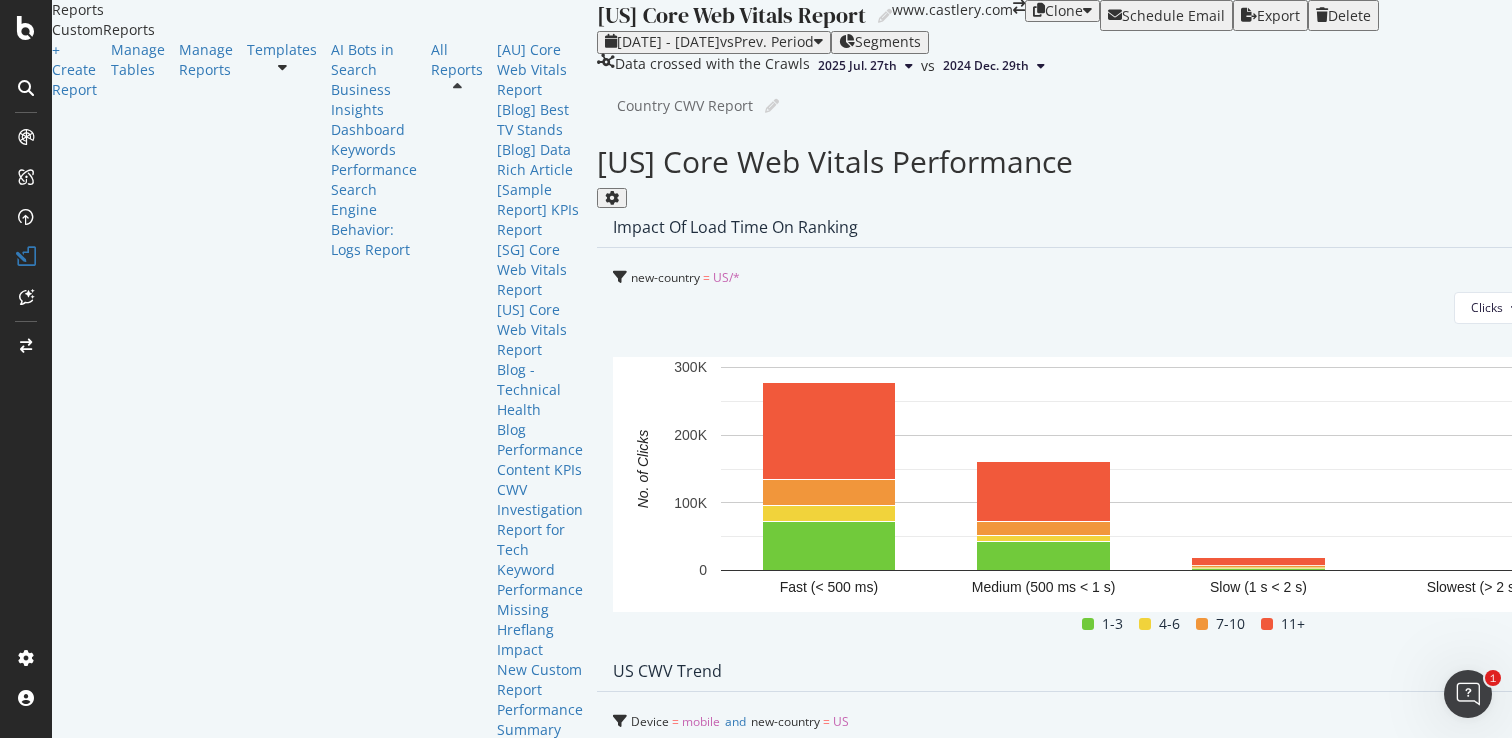 click on "By Percentage (stacked)" at bounding box center [1587, 1254] 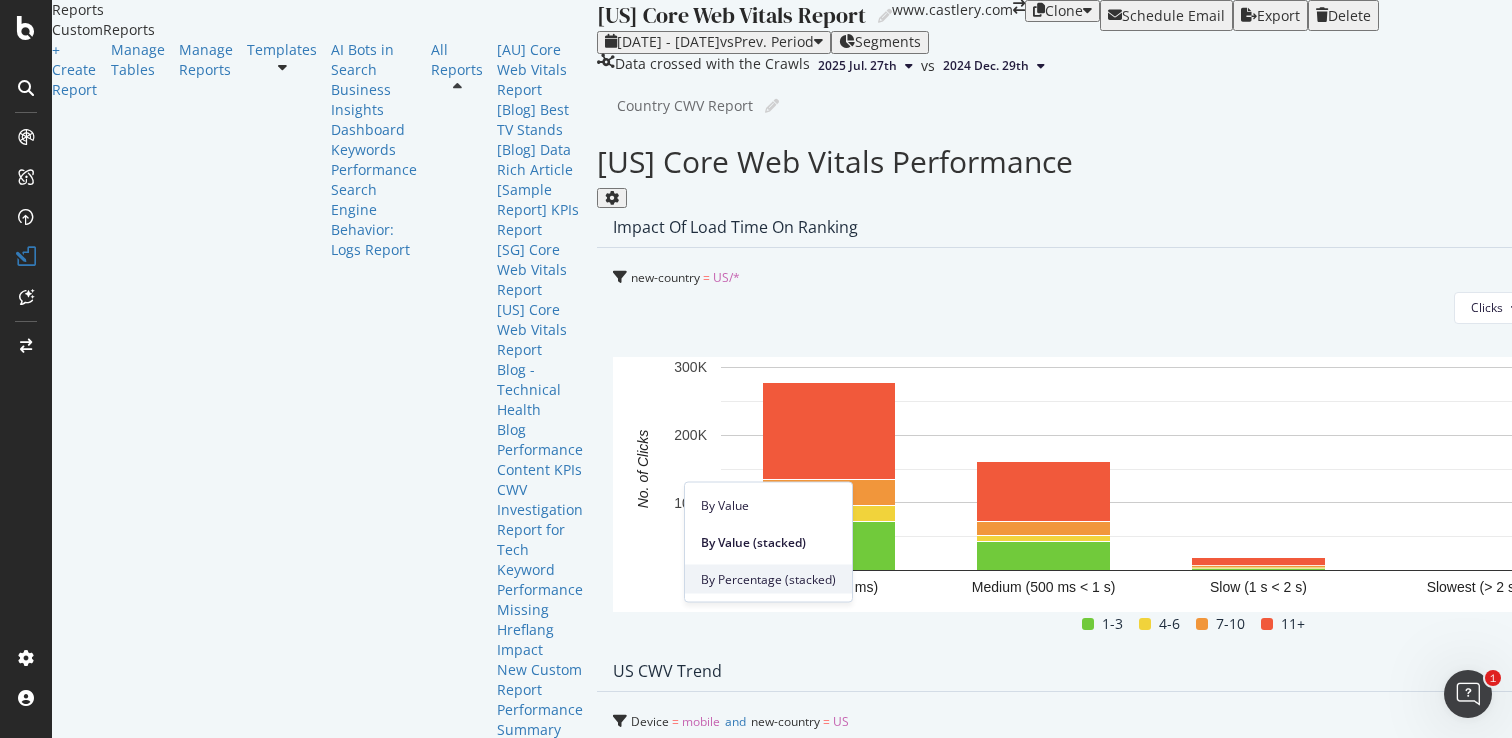 click on "By Percentage (stacked)" at bounding box center (768, 579) 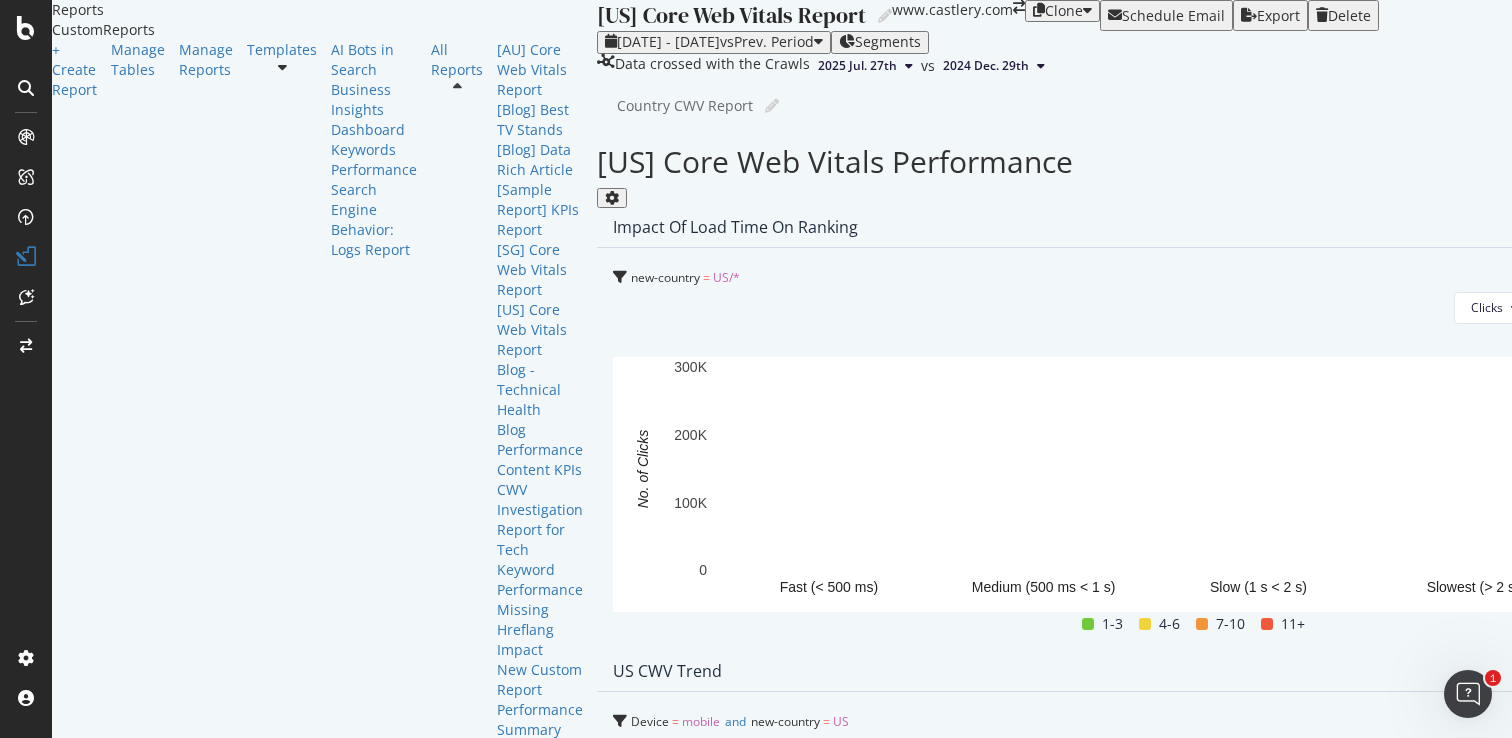 scroll, scrollTop: 3338, scrollLeft: 0, axis: vertical 